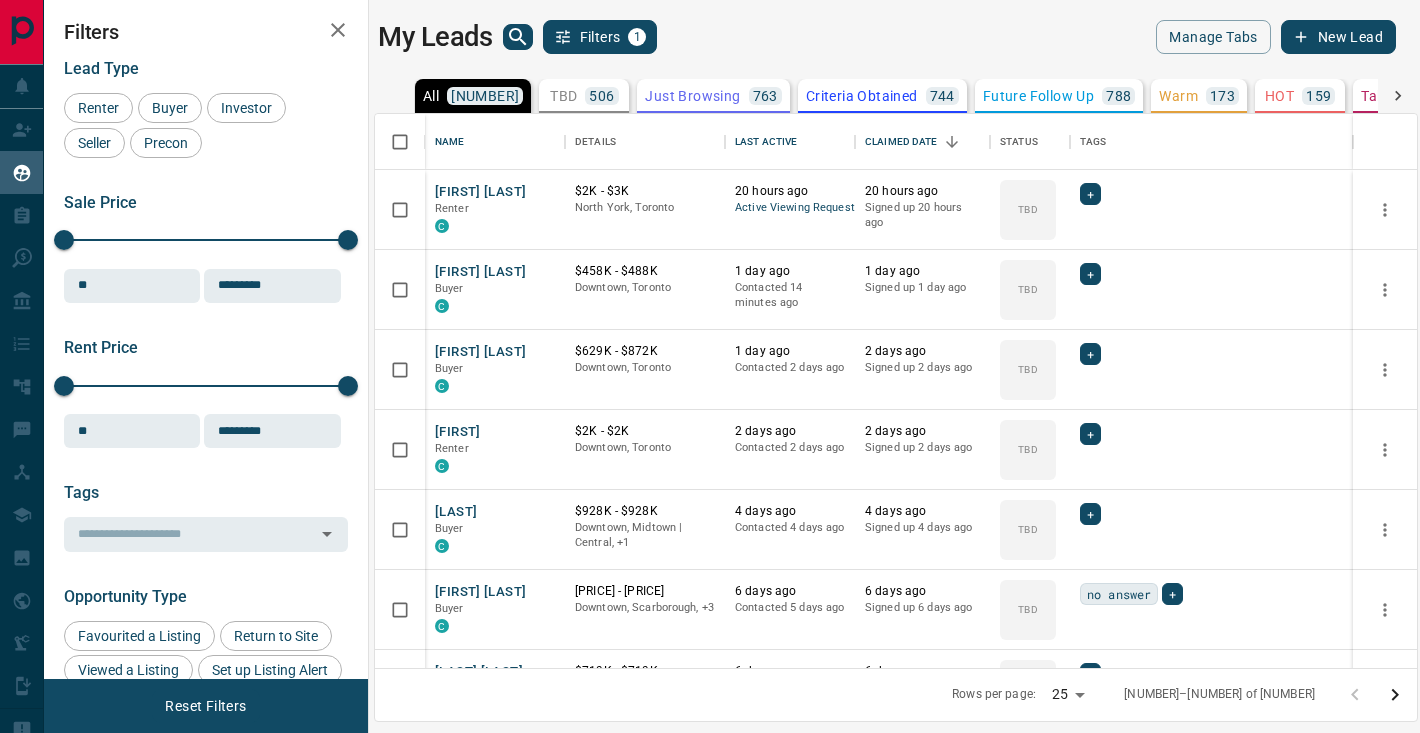 scroll, scrollTop: 0, scrollLeft: 0, axis: both 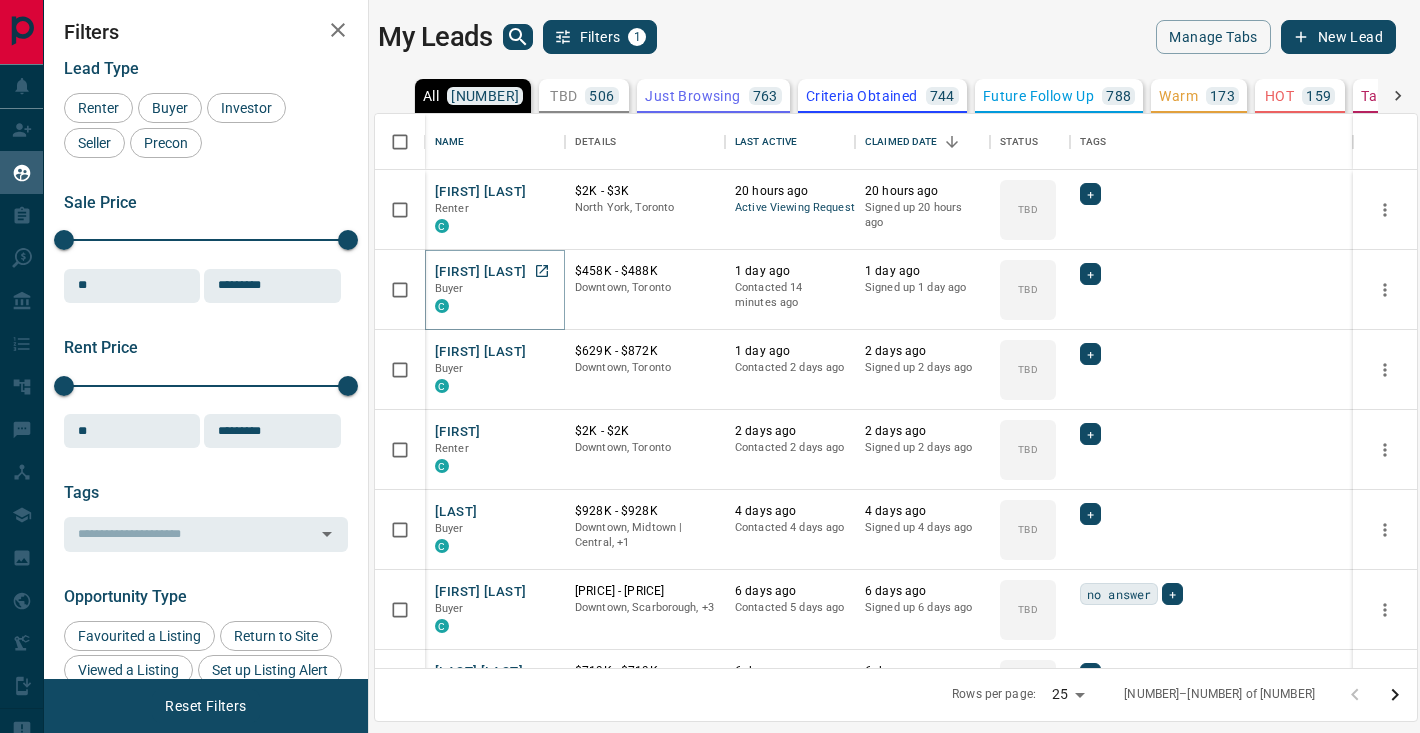 click on "[FIRST] [LAST]" at bounding box center (480, 272) 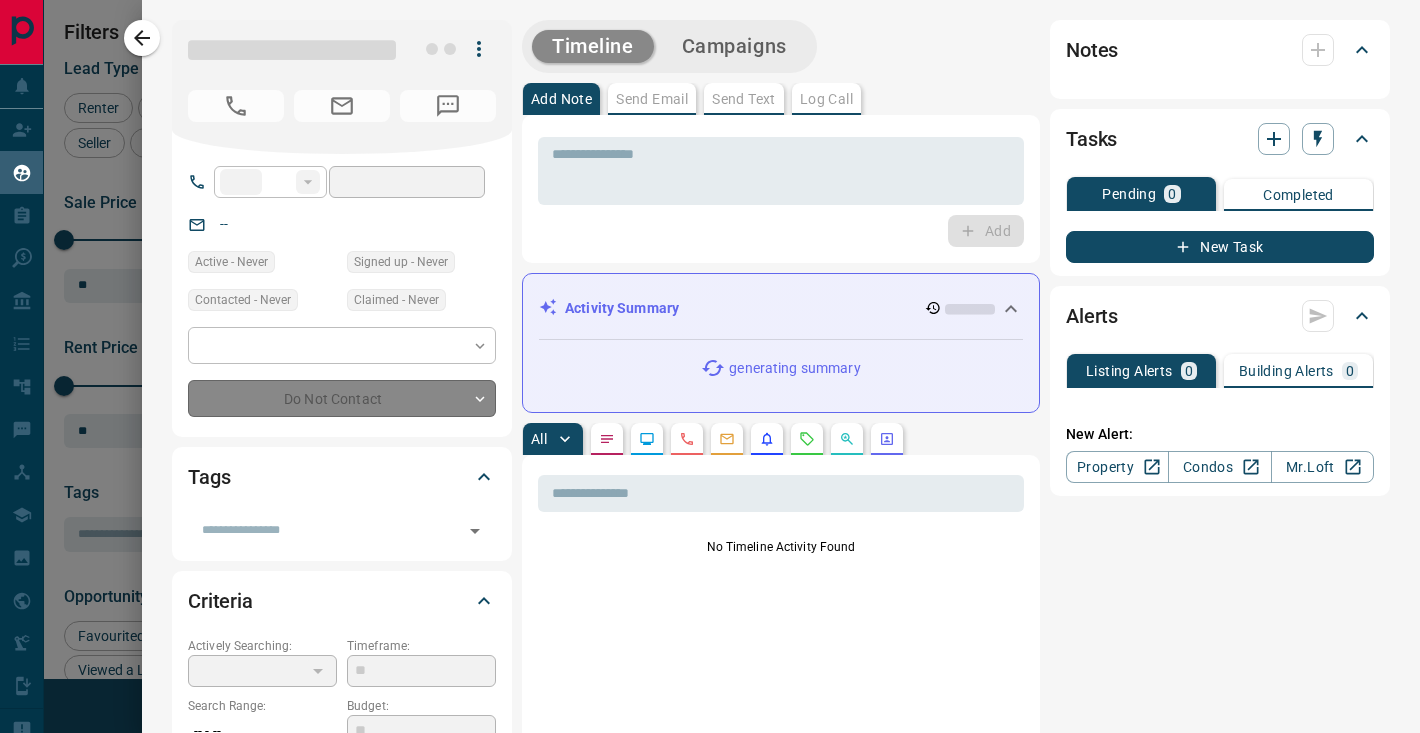 type on "**" 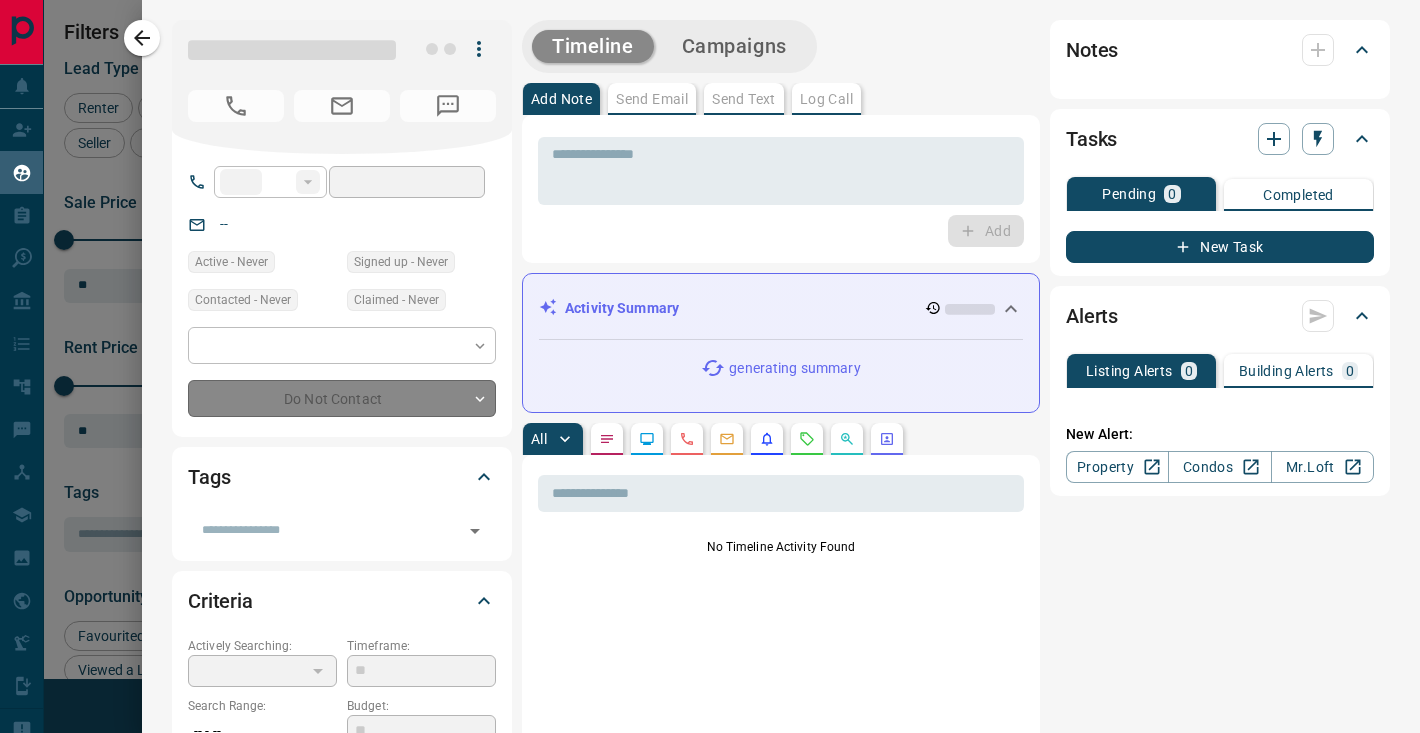 type on "**********" 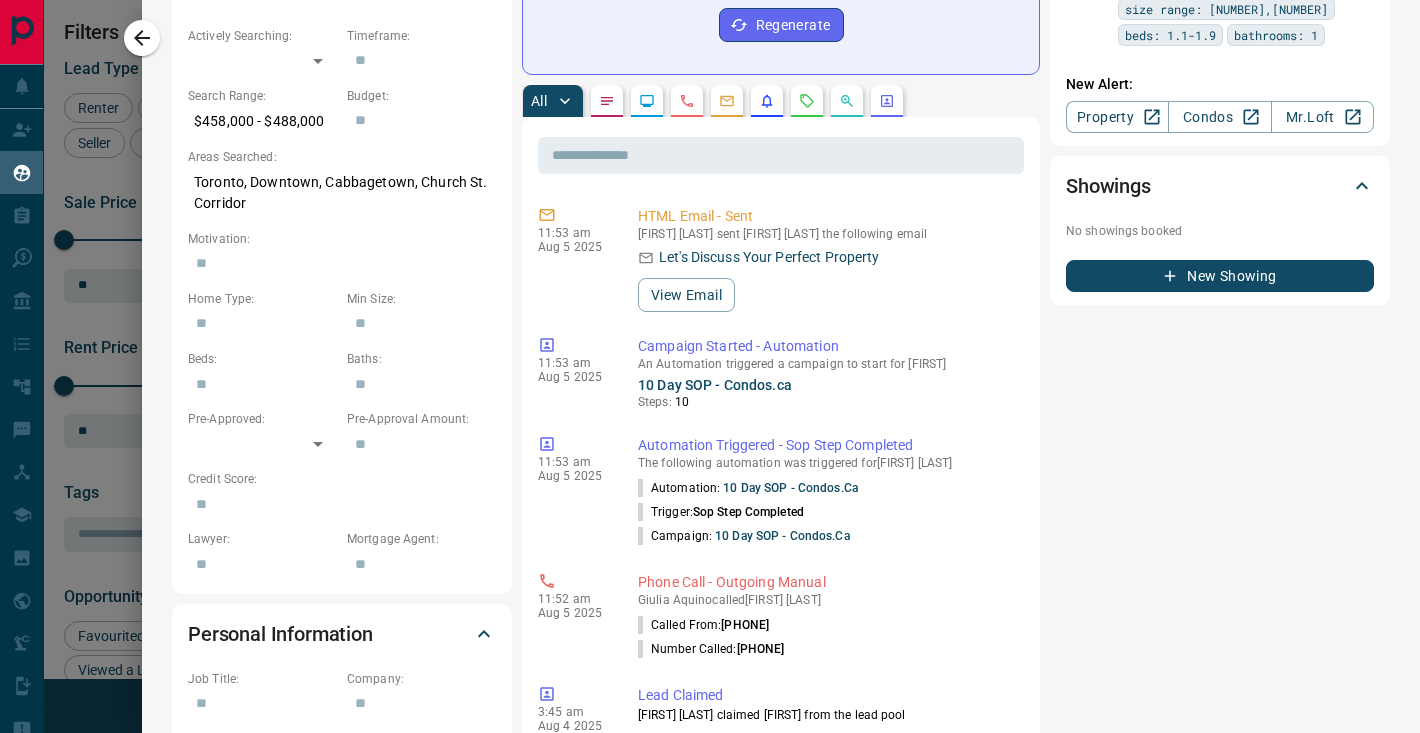 scroll, scrollTop: 0, scrollLeft: 0, axis: both 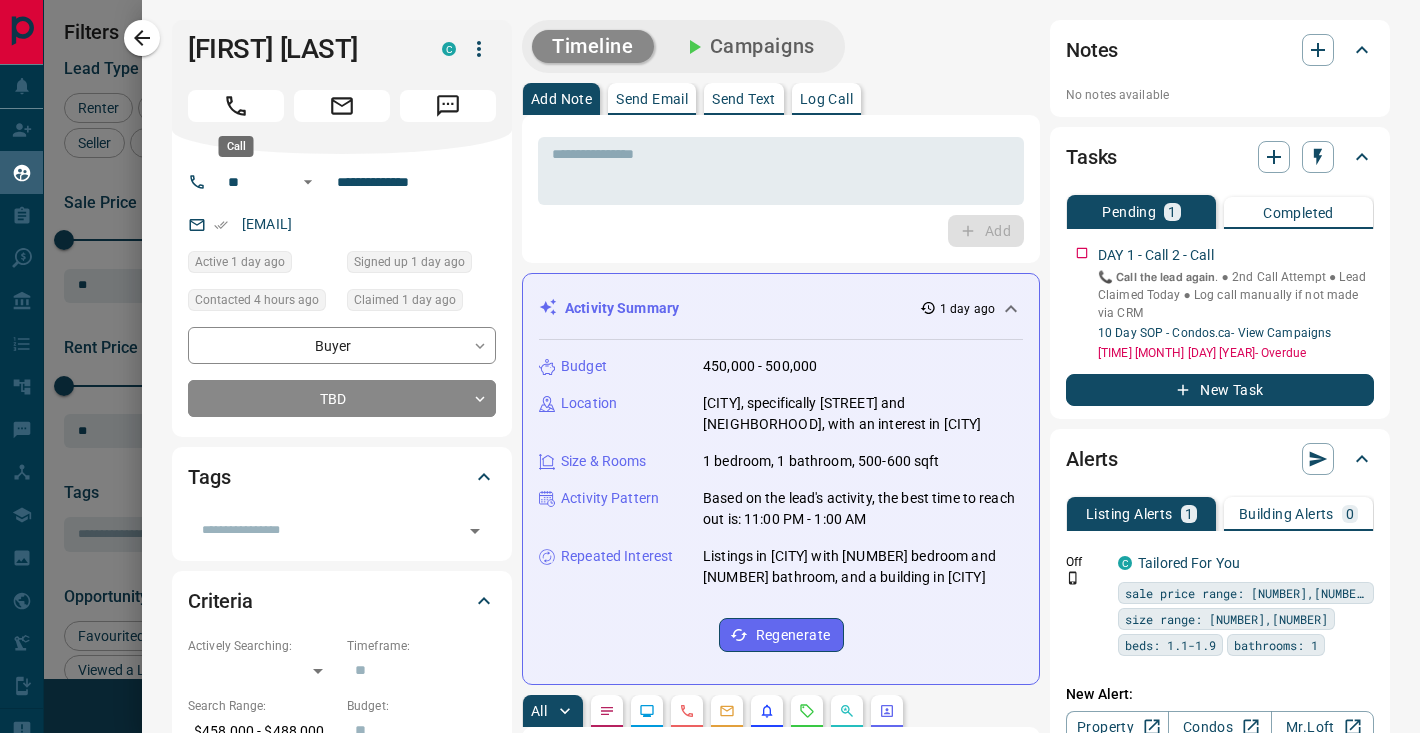 click 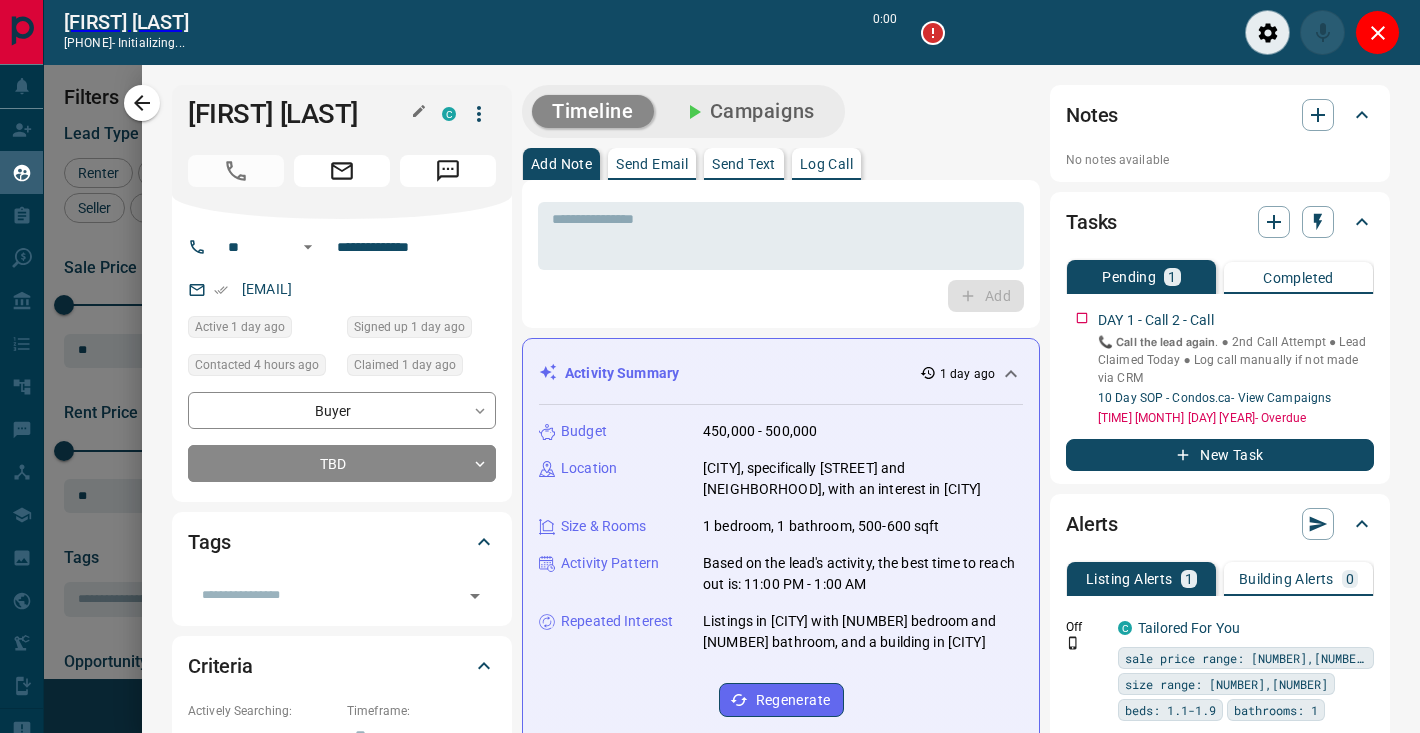 scroll, scrollTop: 492, scrollLeft: 1042, axis: both 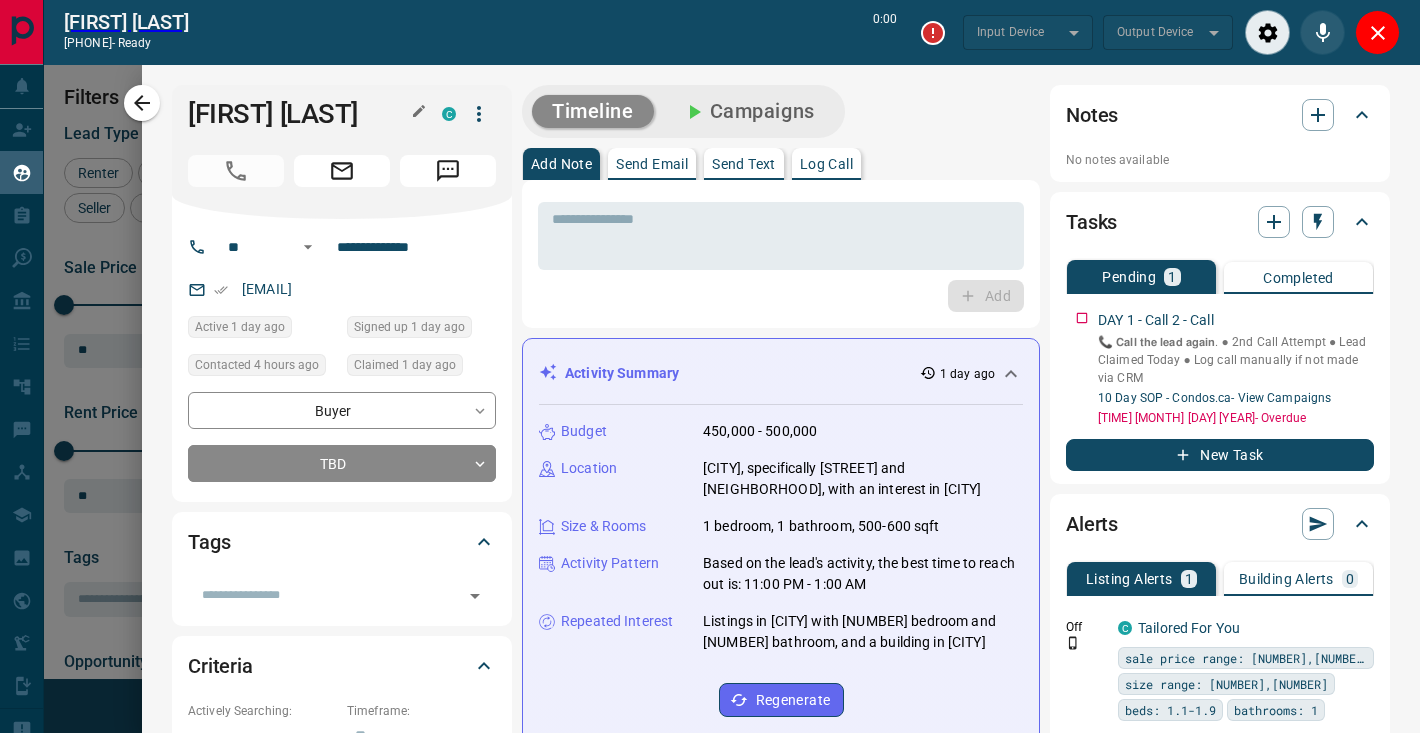 type on "*******" 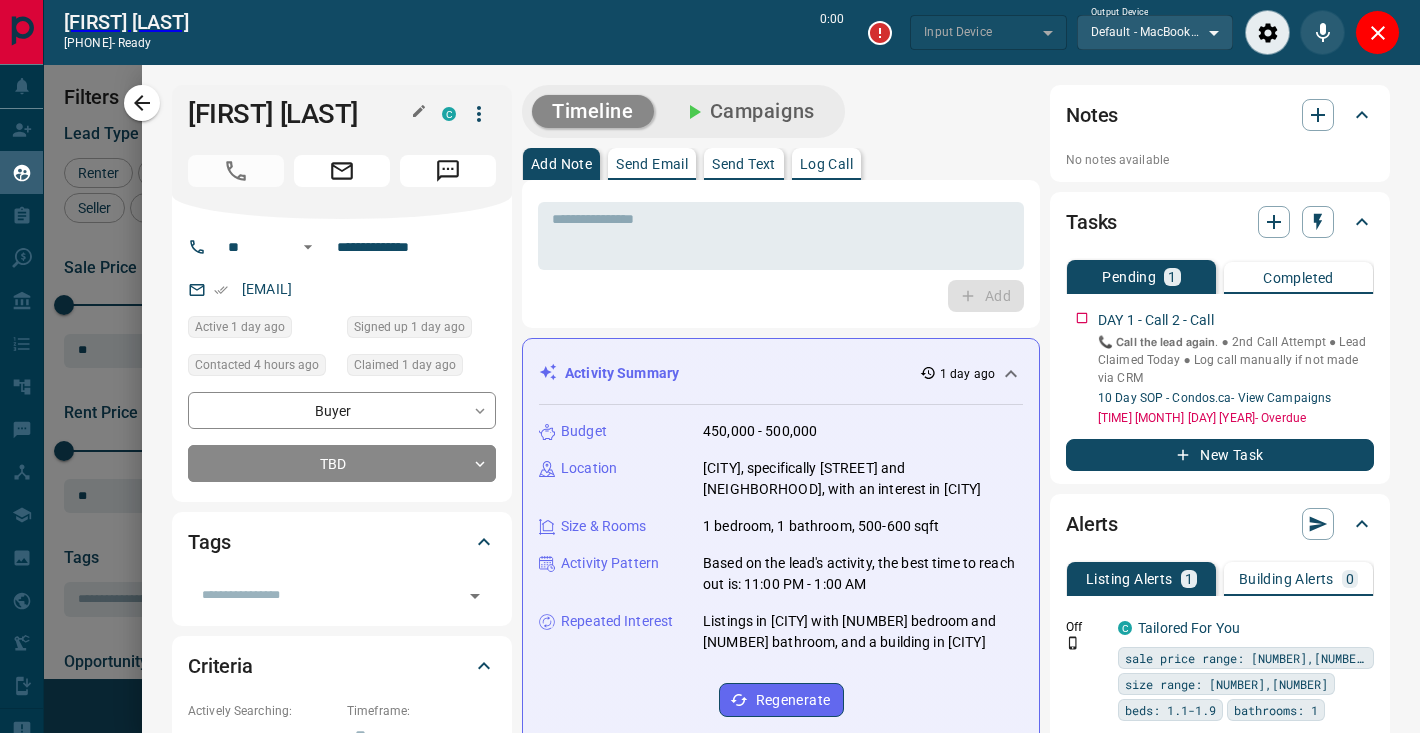 type on "*******" 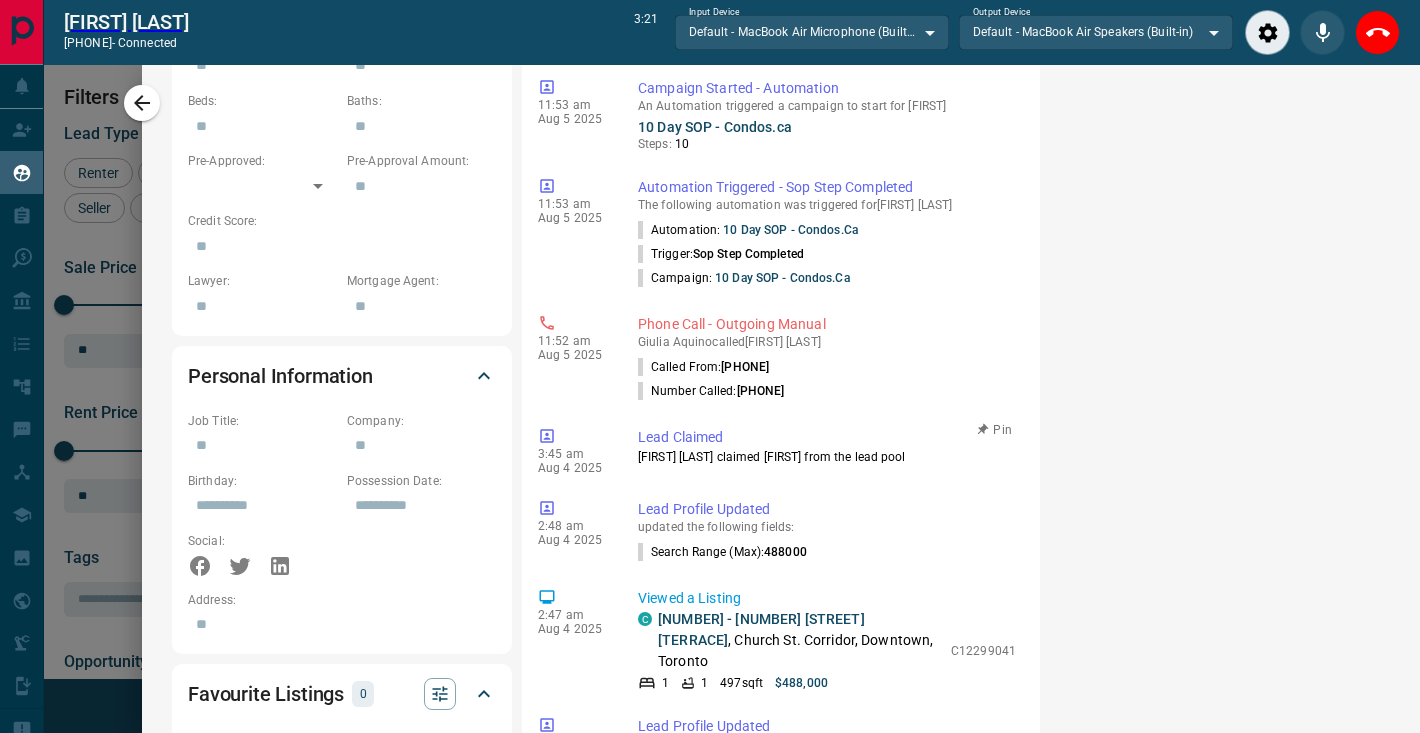 scroll, scrollTop: 0, scrollLeft: 0, axis: both 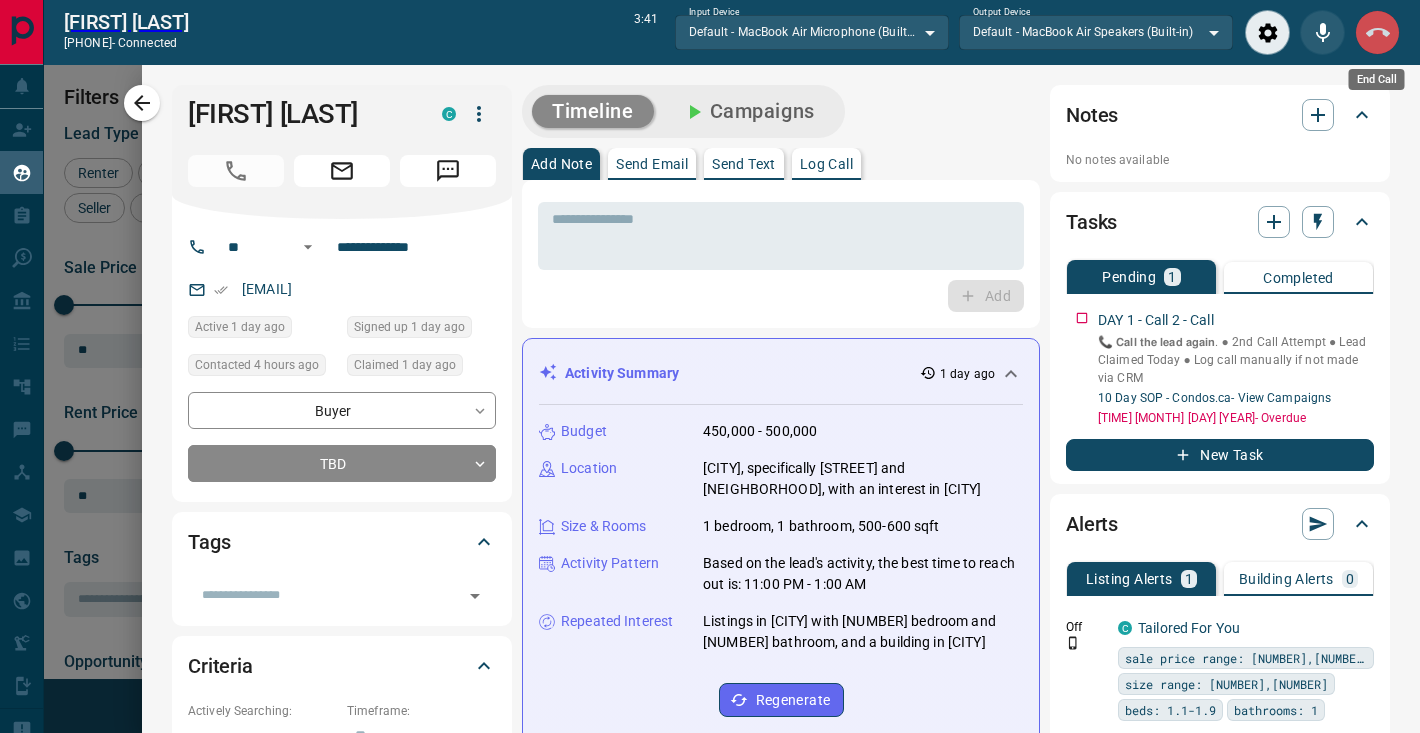click at bounding box center (1377, 32) 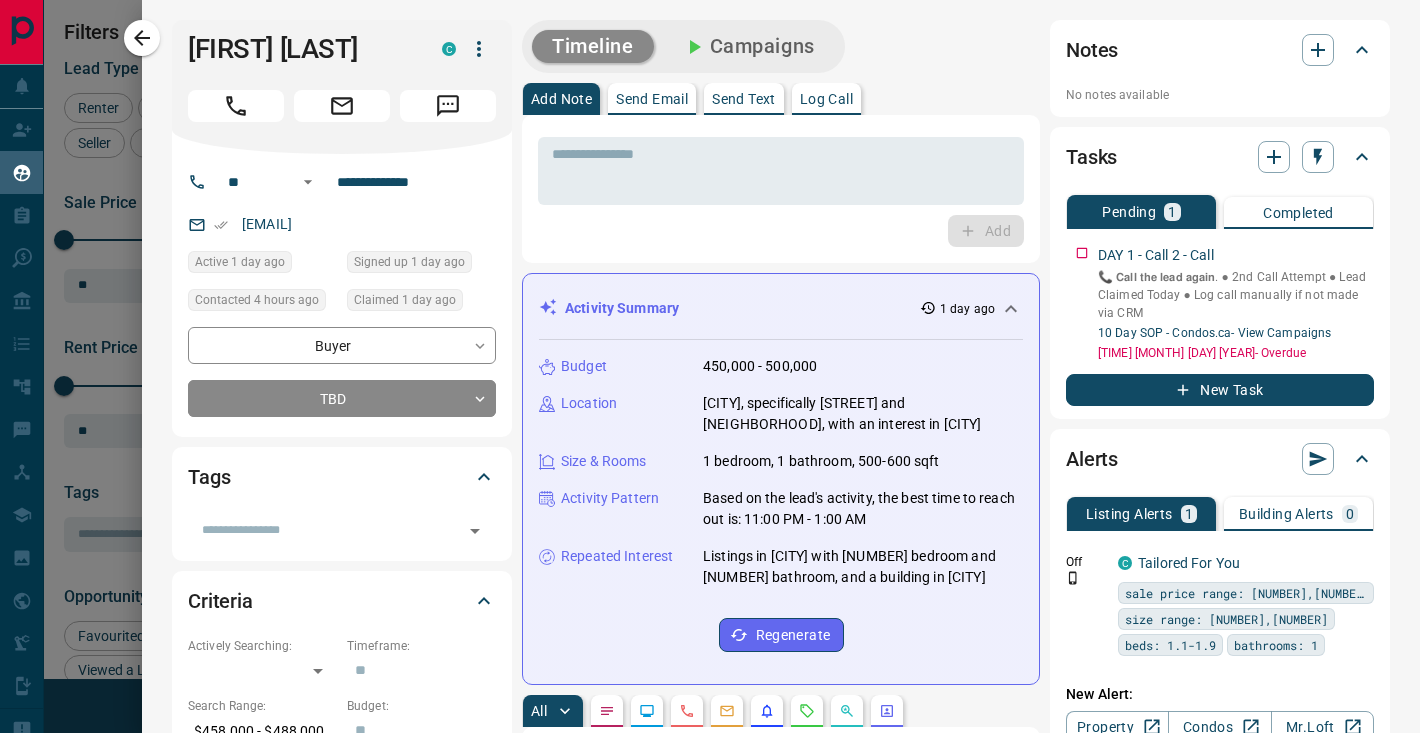 scroll, scrollTop: 1, scrollLeft: 1, axis: both 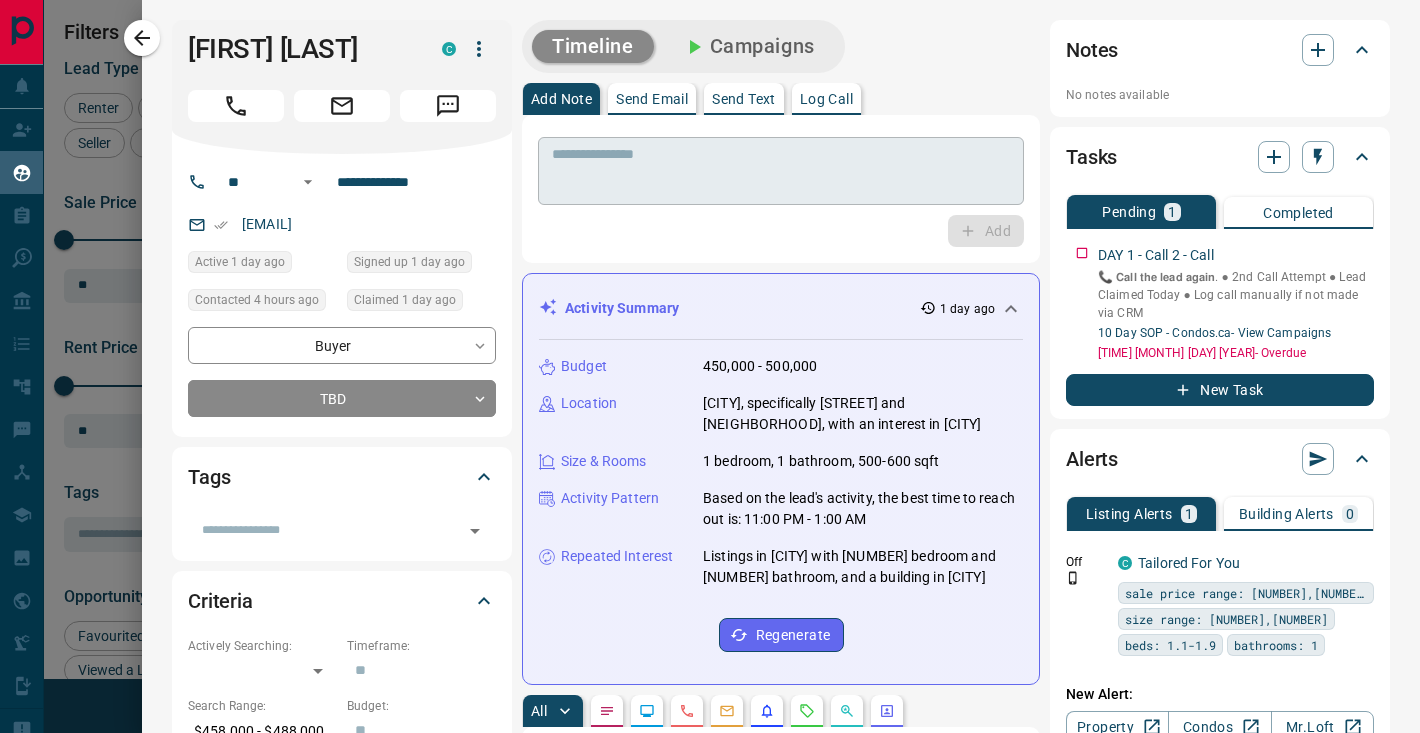 click at bounding box center [781, 171] 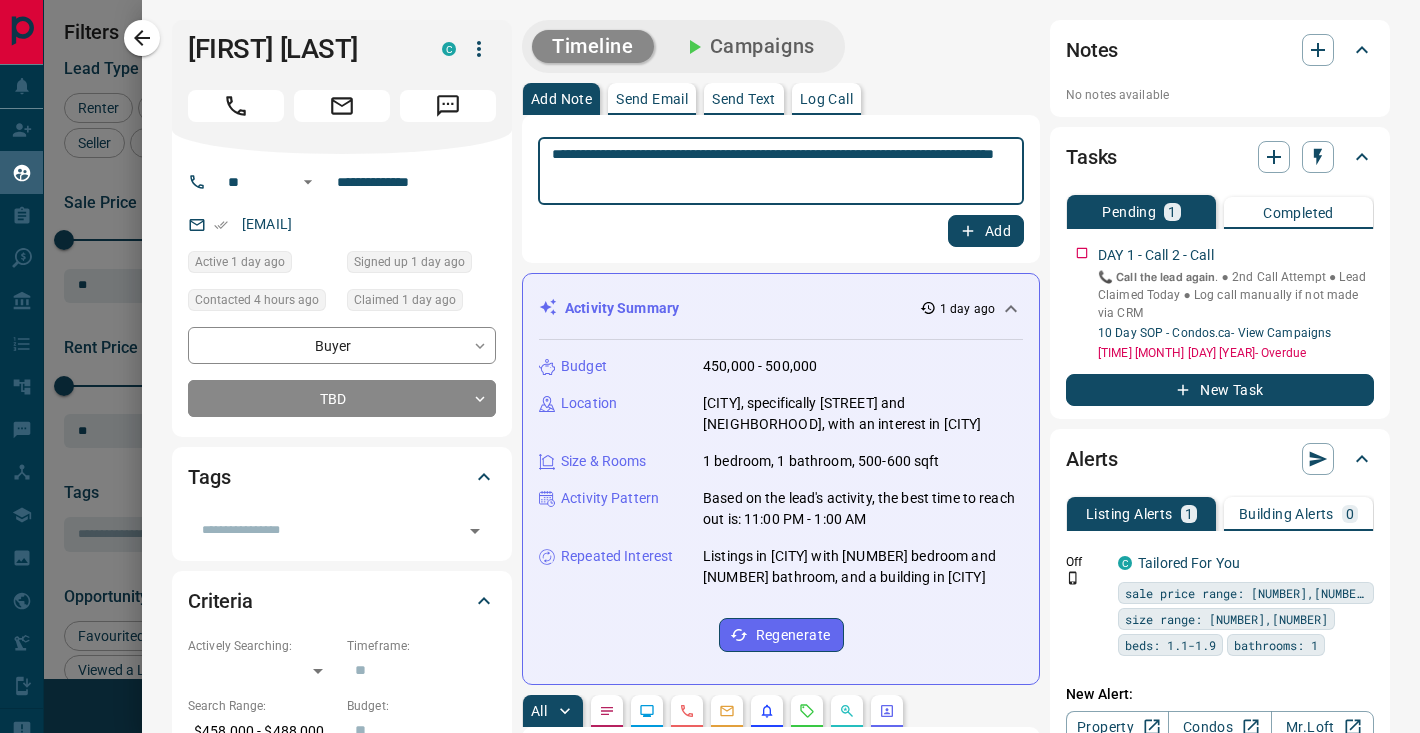 type on "**********" 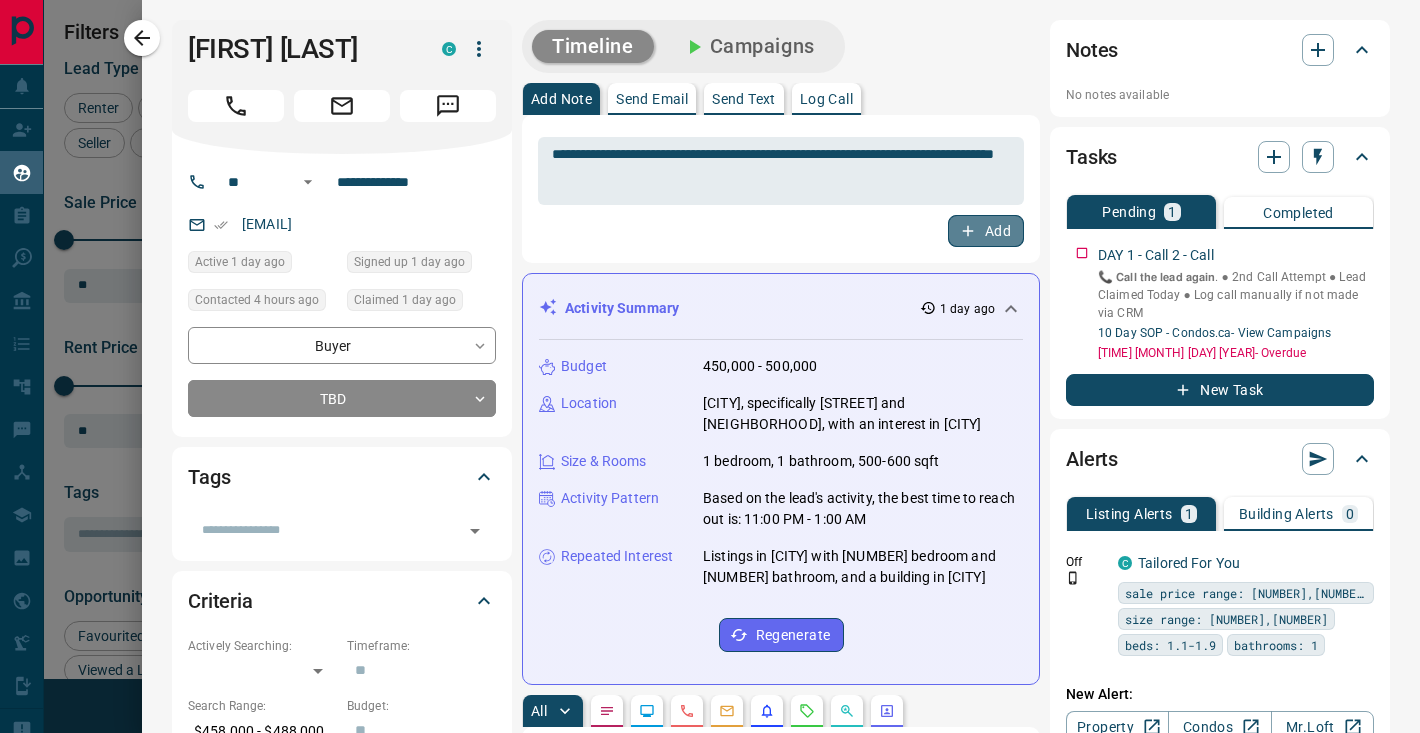 click 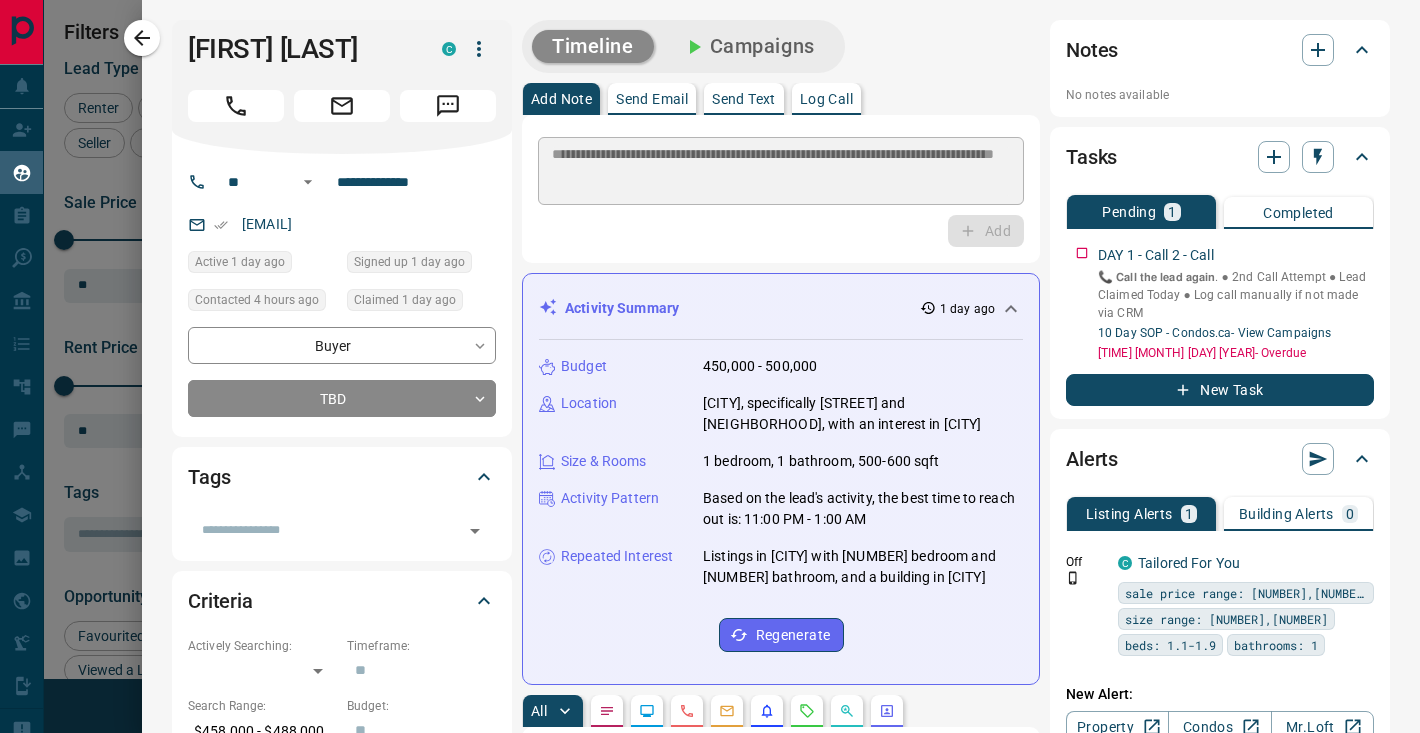type 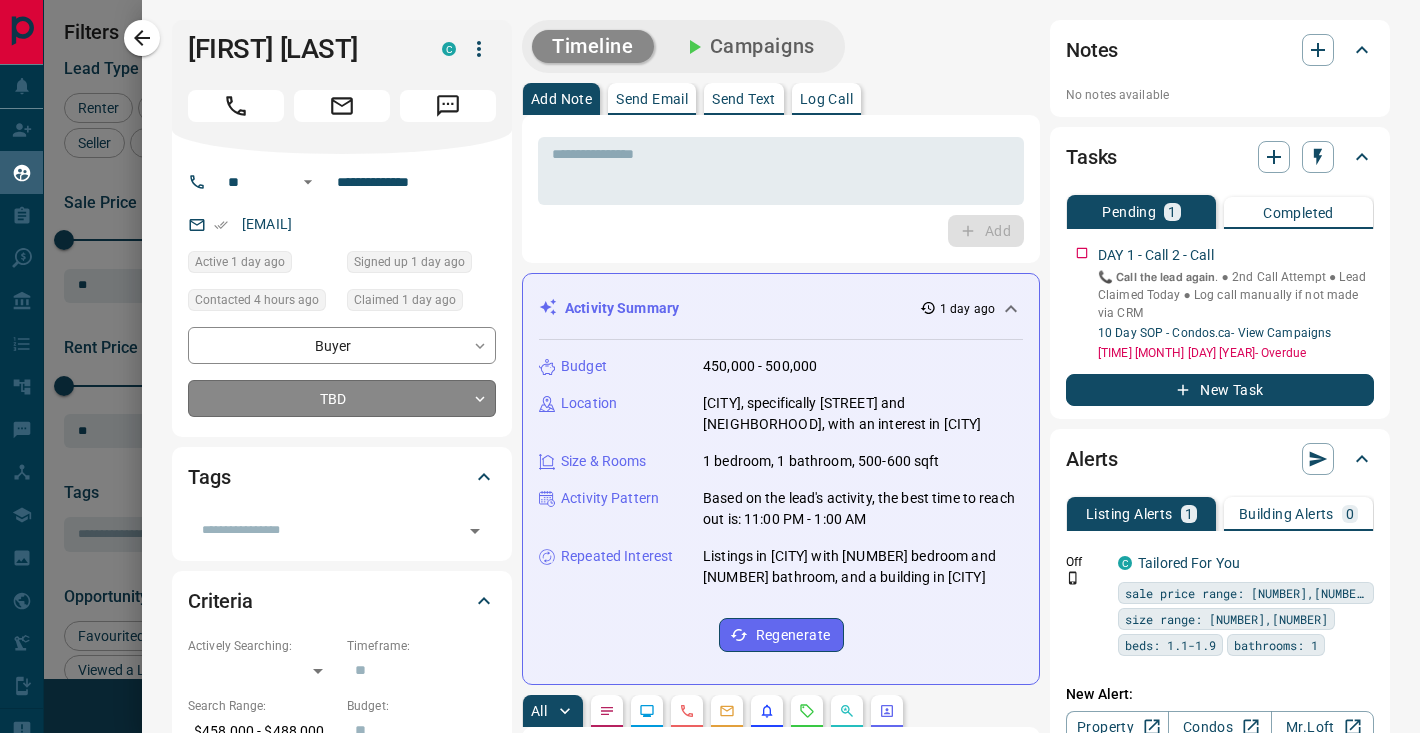 click on "Lead Transfers Claim Leads My Leads Tasks Opportunities Deals Campaigns Automations Messages Broker Bay Training Media Services Agent Resources Precon Worksheet Mobile Apps Disclosure Logout My Leads Filters [NUMBER] Manage Tabs New Lead All [NUMBER] TBD [NUMBER] Do Not Contact - Not Responsive [NUMBER] Bogus [NUMBER] Just Browsing [NUMBER] Criteria Obtained [NUMBER] Future Follow Up [NUMBER] Warm [NUMBER] HOT [NUMBER] Taken on Showings [NUMBER] Submitted Offer [NUMBER] Client [NUMBER] Name Details Last Active Claimed Date Status Tags [FIRST] [LAST] Renter C [PRICE] - [PRICE] [CITY], [CITY] [NUMBER] hours ago Active Viewing Request [NUMBER] hours ago Signed up [NUMBER] hours ago TBD + [FIRST] [LAST] Buyer C [PRICE] - [PRICE] [CITY], [CITY] [NUMBER] day ago Contacted in [NUMBER] hours [NUMBER] day ago Signed up [NUMBER] day ago TBD + [FIRST] [LAST] Buyer C [PRICE] - [PRICE] [CITY] [NUMBER] day ago Contacted [NUMBER] days ago [NUMBER] days ago Signed up [NUMBER] days ago TBD + [FIRST] [LAST] Renter C [PRICE] - [PRICE] [CITY] [NUMBER] days ago Contacted [NUMBER] days ago [NUMBER] days ago Signed up [NUMBER] days ago TBD +" at bounding box center [710, 354] 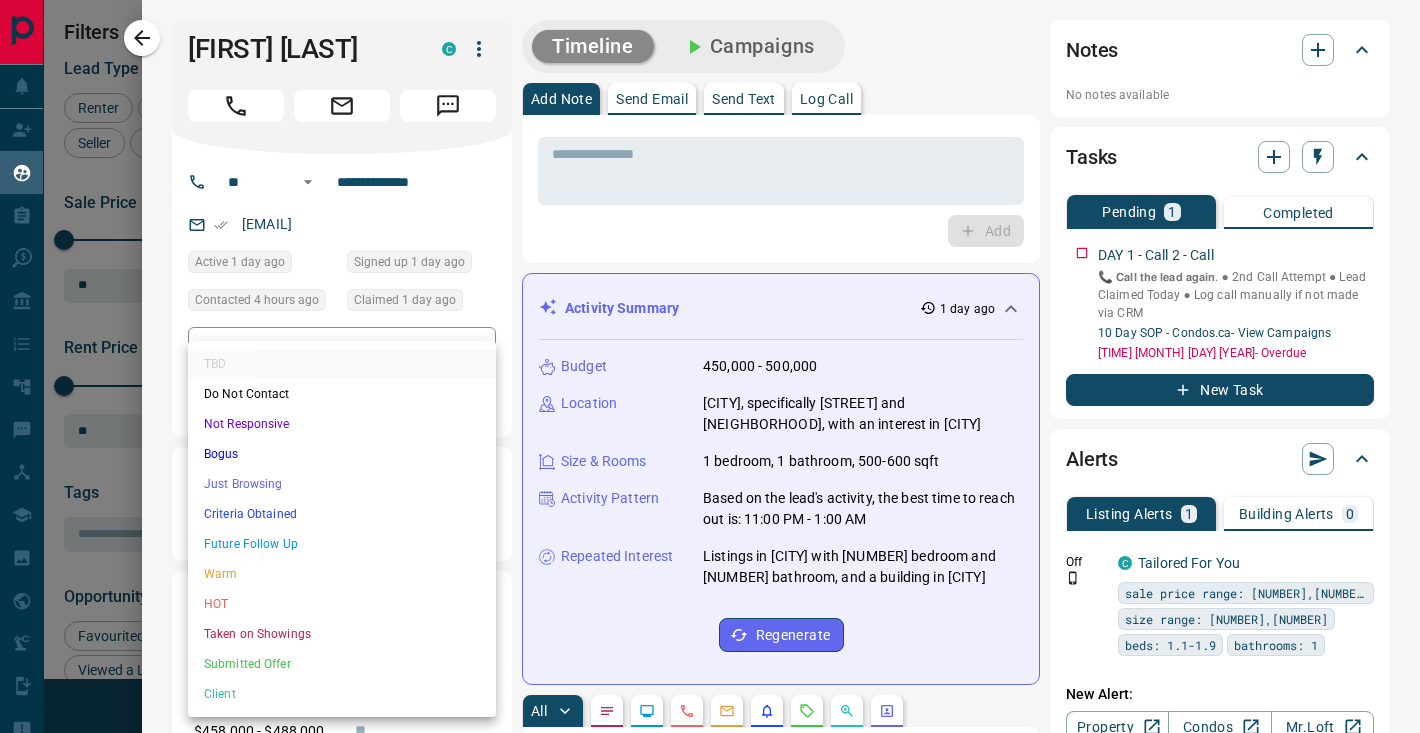 click on "Future Follow Up" at bounding box center [342, 544] 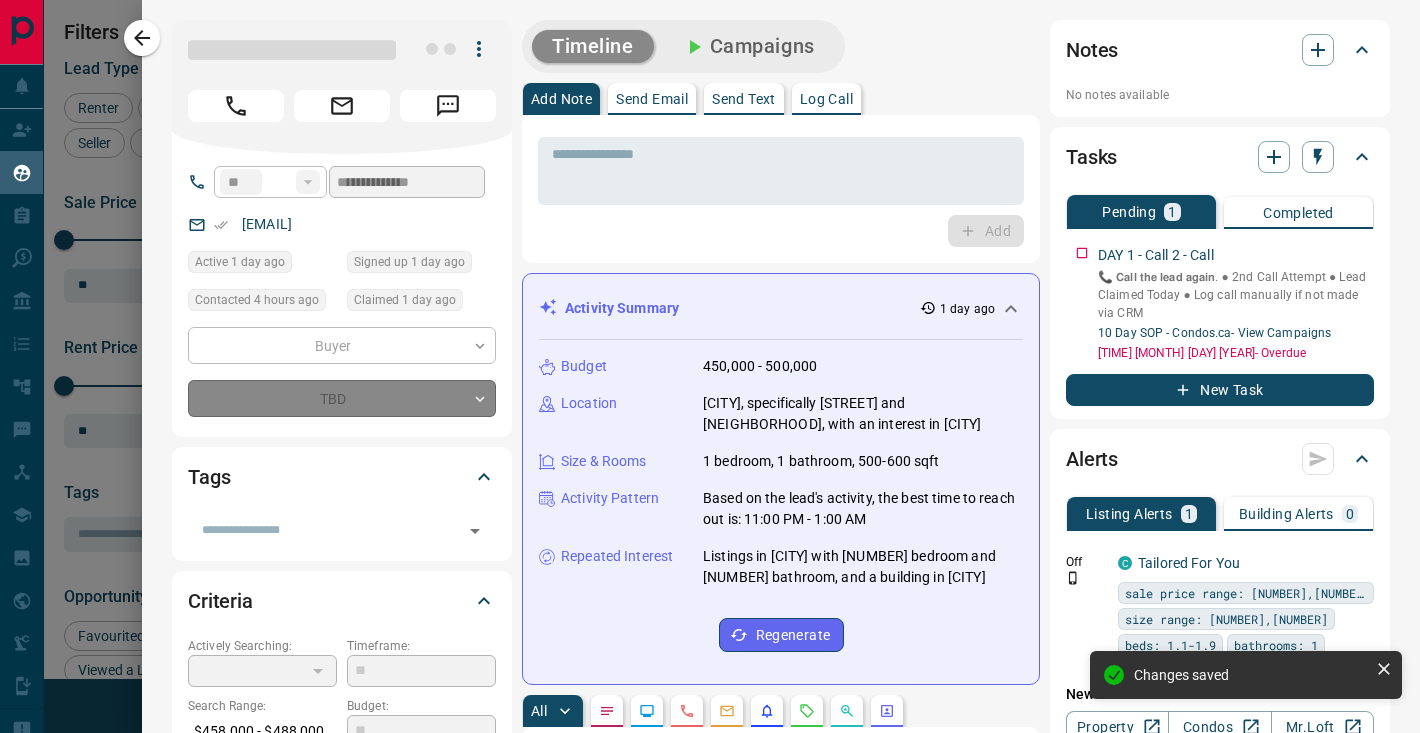 type on "*" 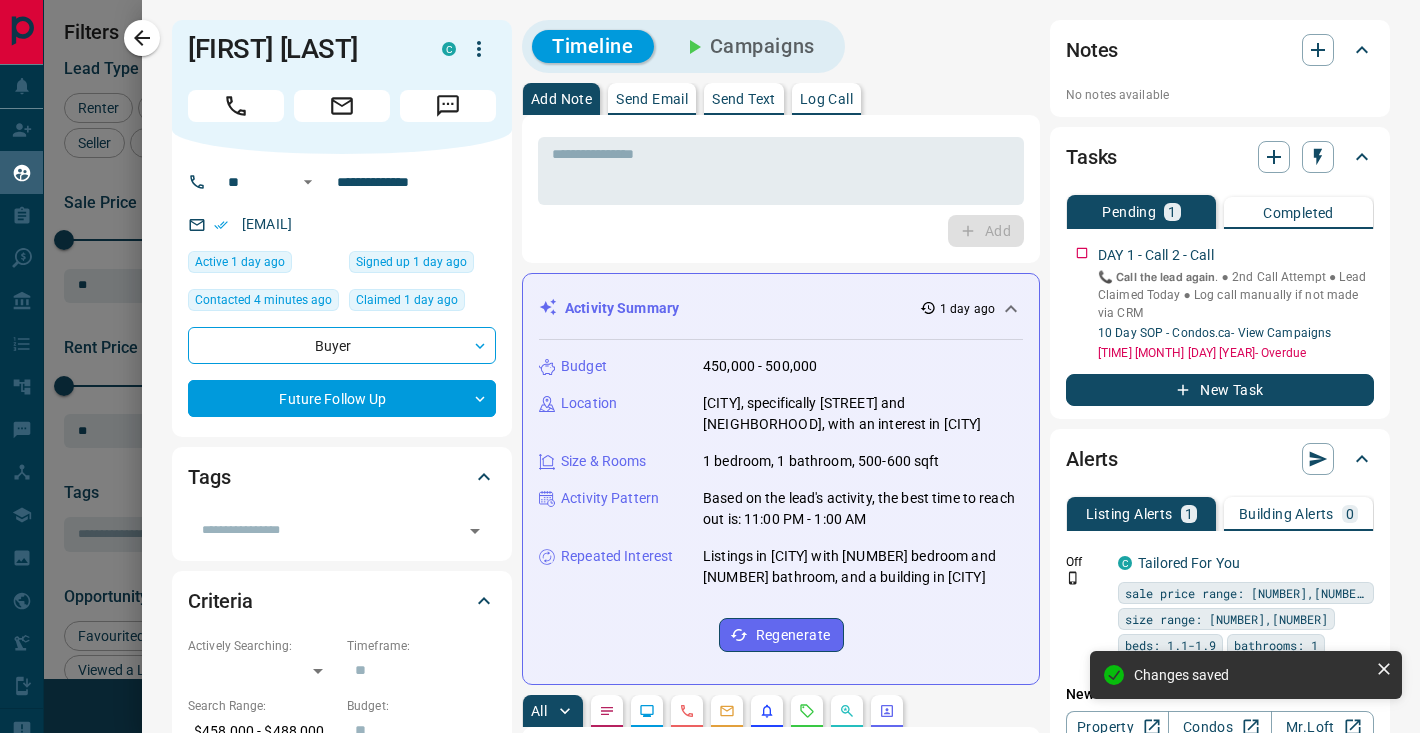 click on "New Task" at bounding box center [1220, 390] 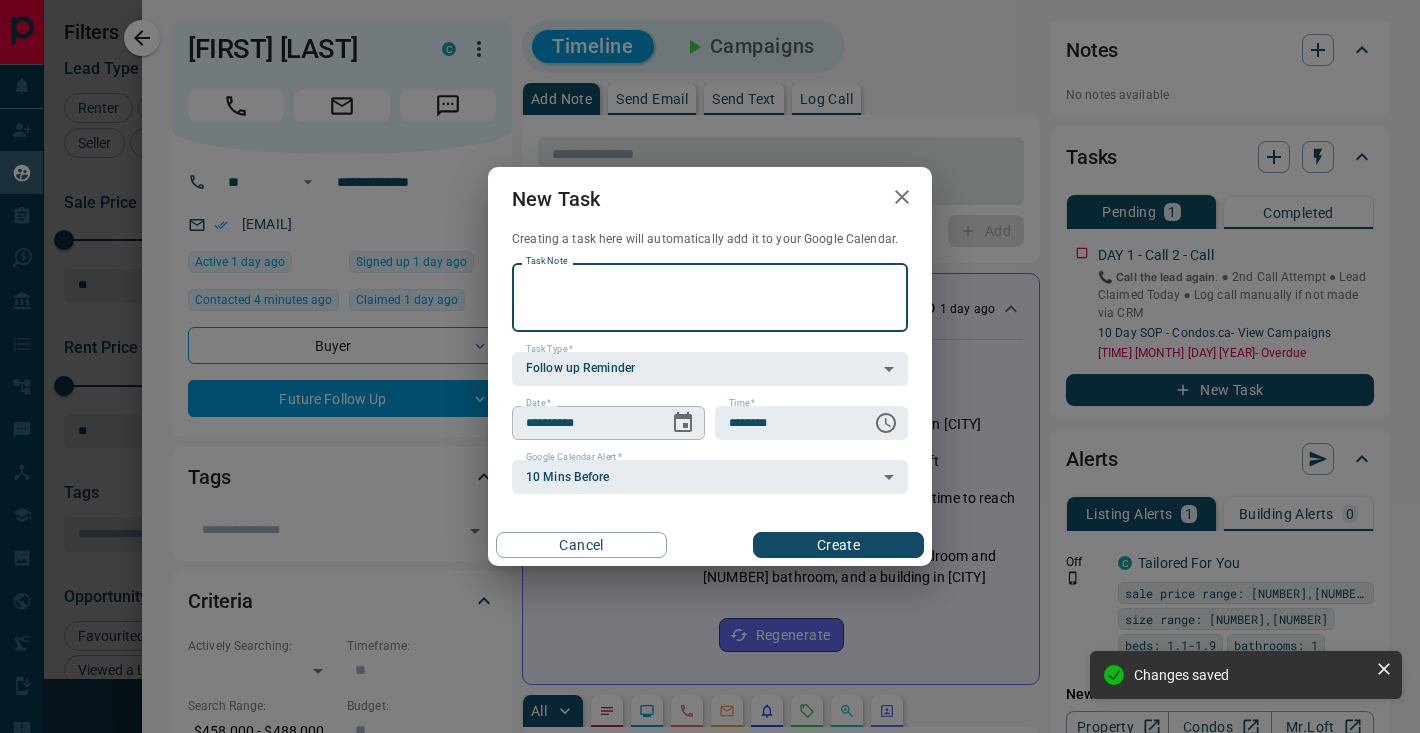 click on "**********" at bounding box center (608, 423) 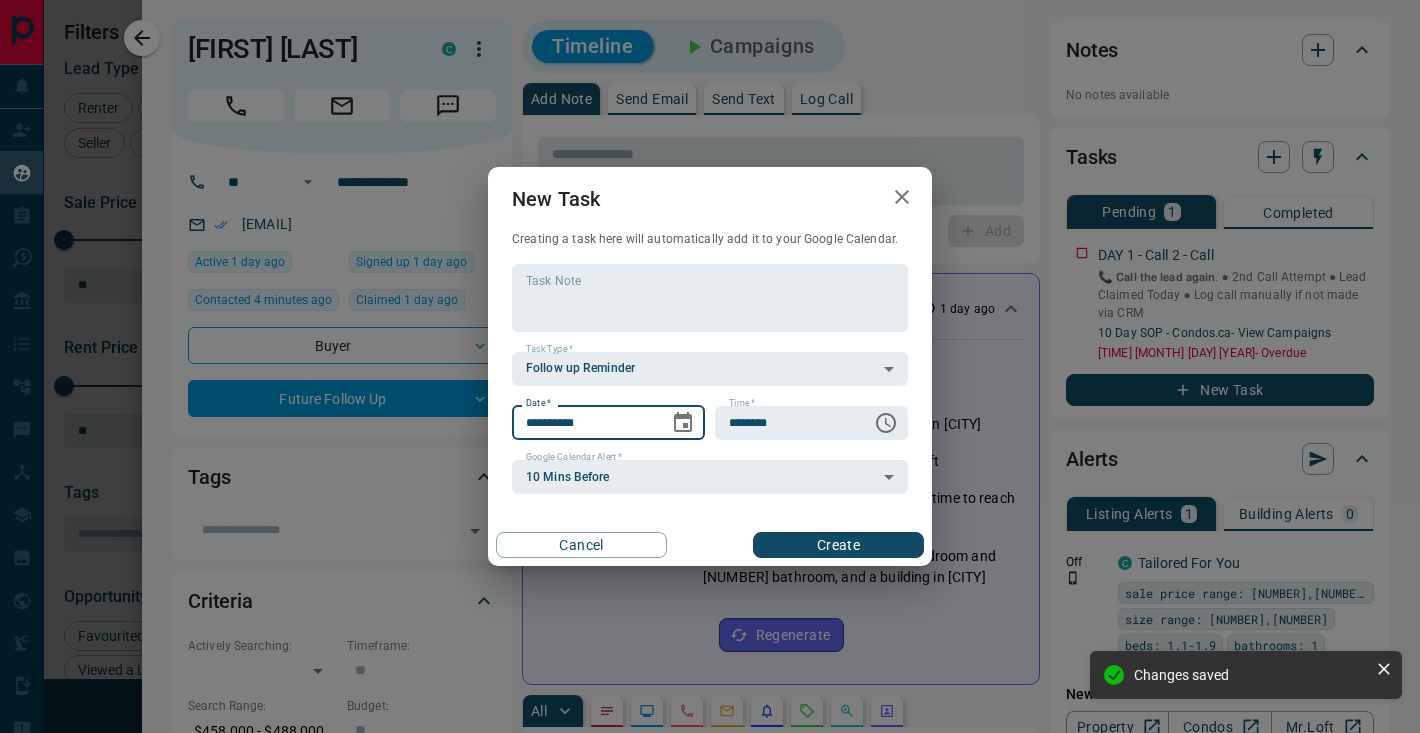 click 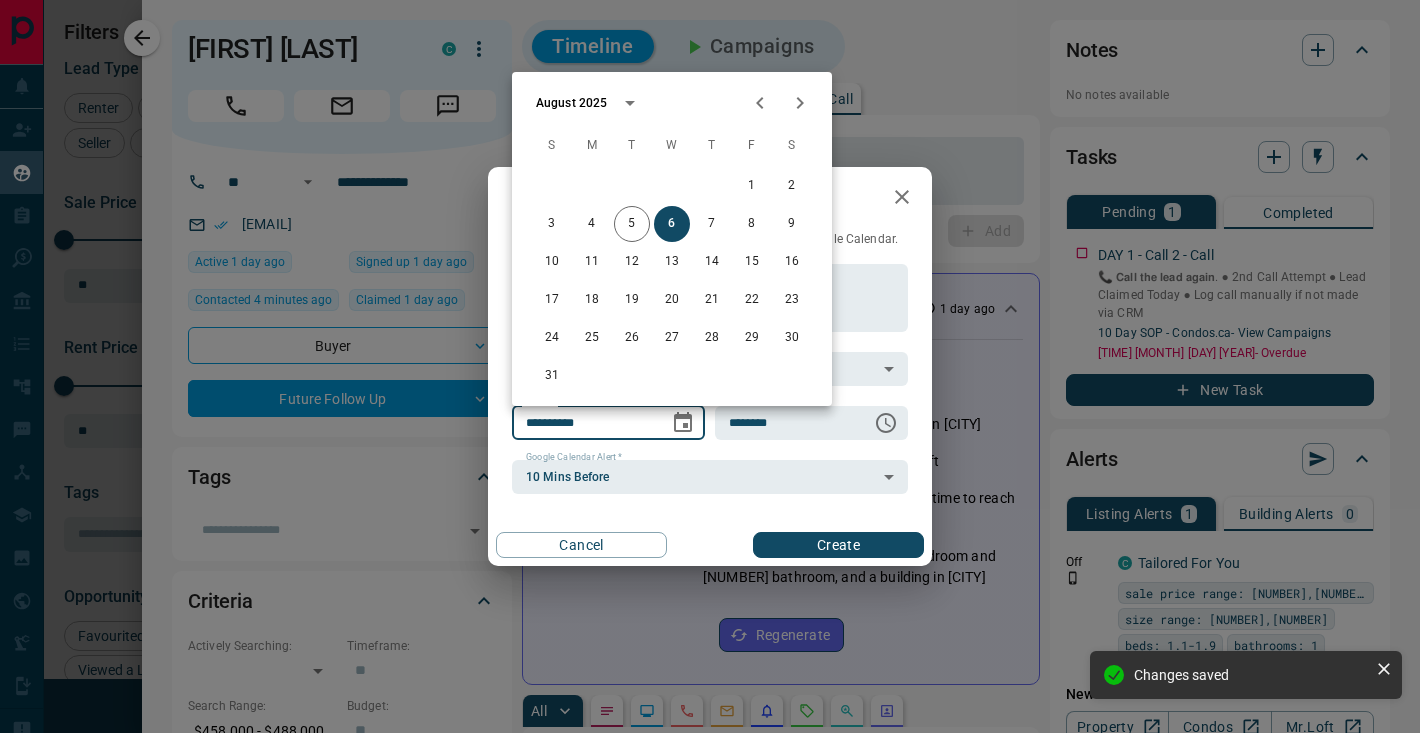 click 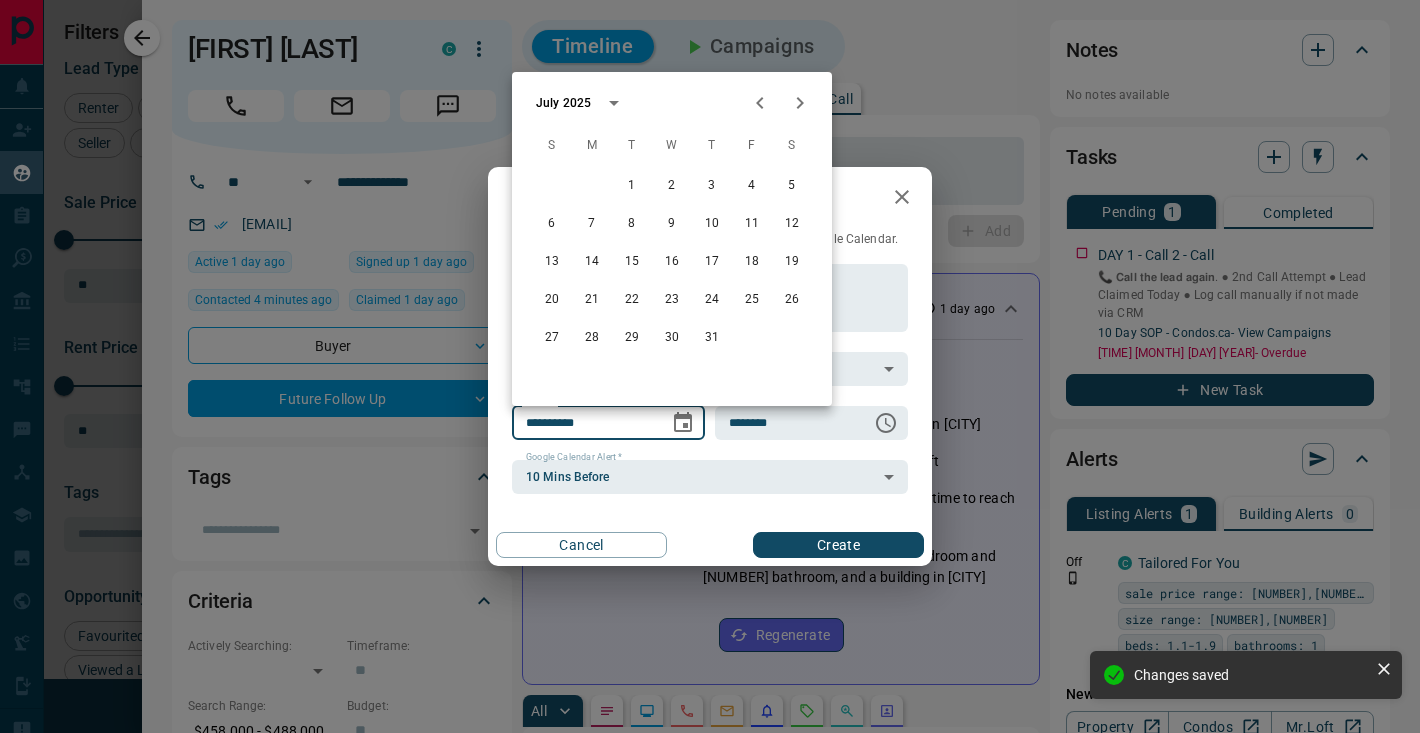 click 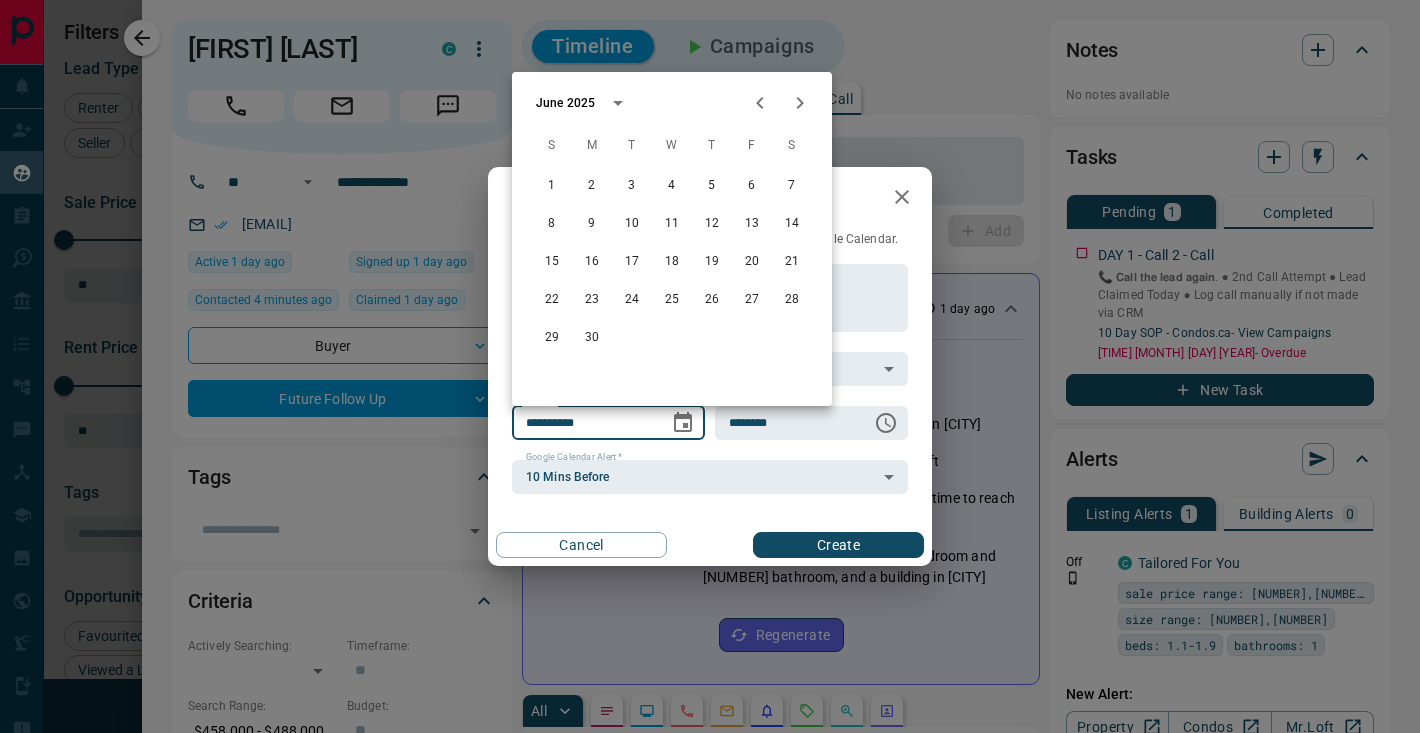 click 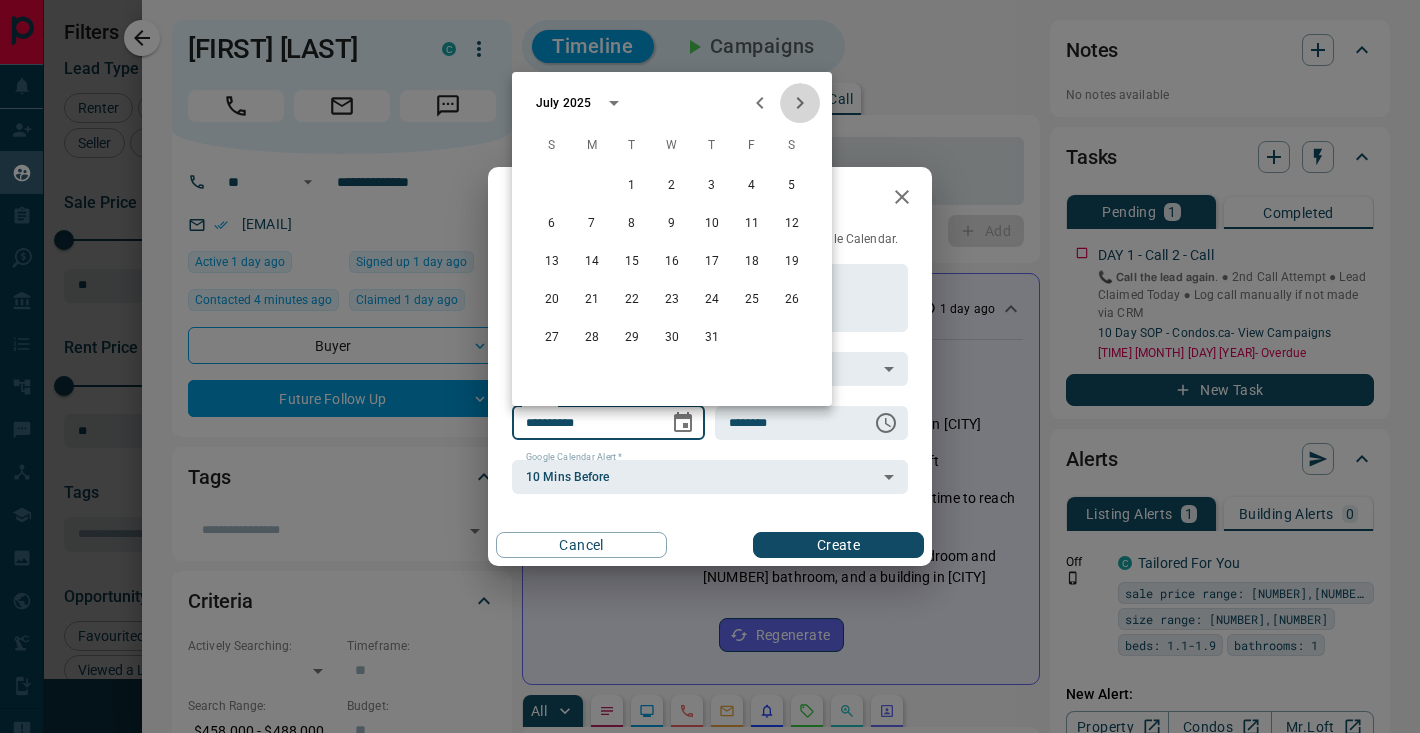 click 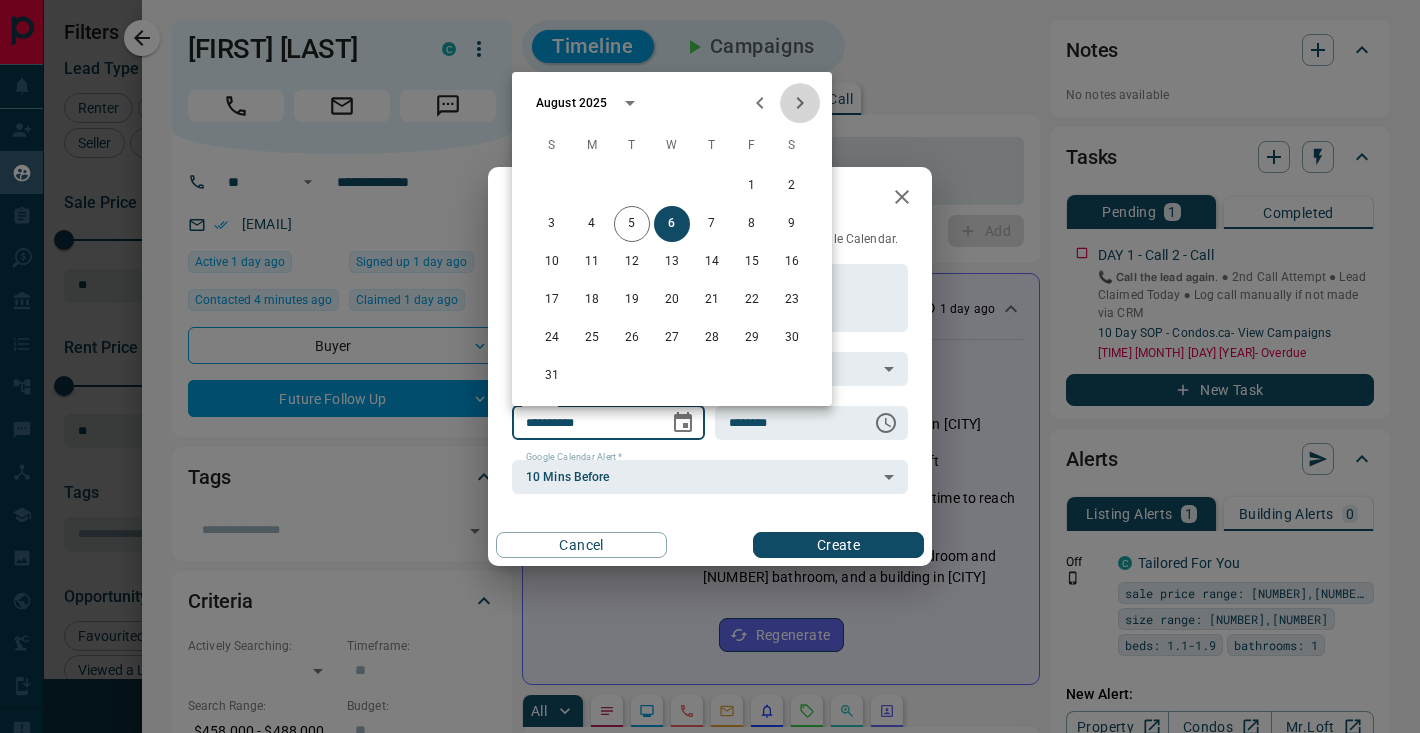 click 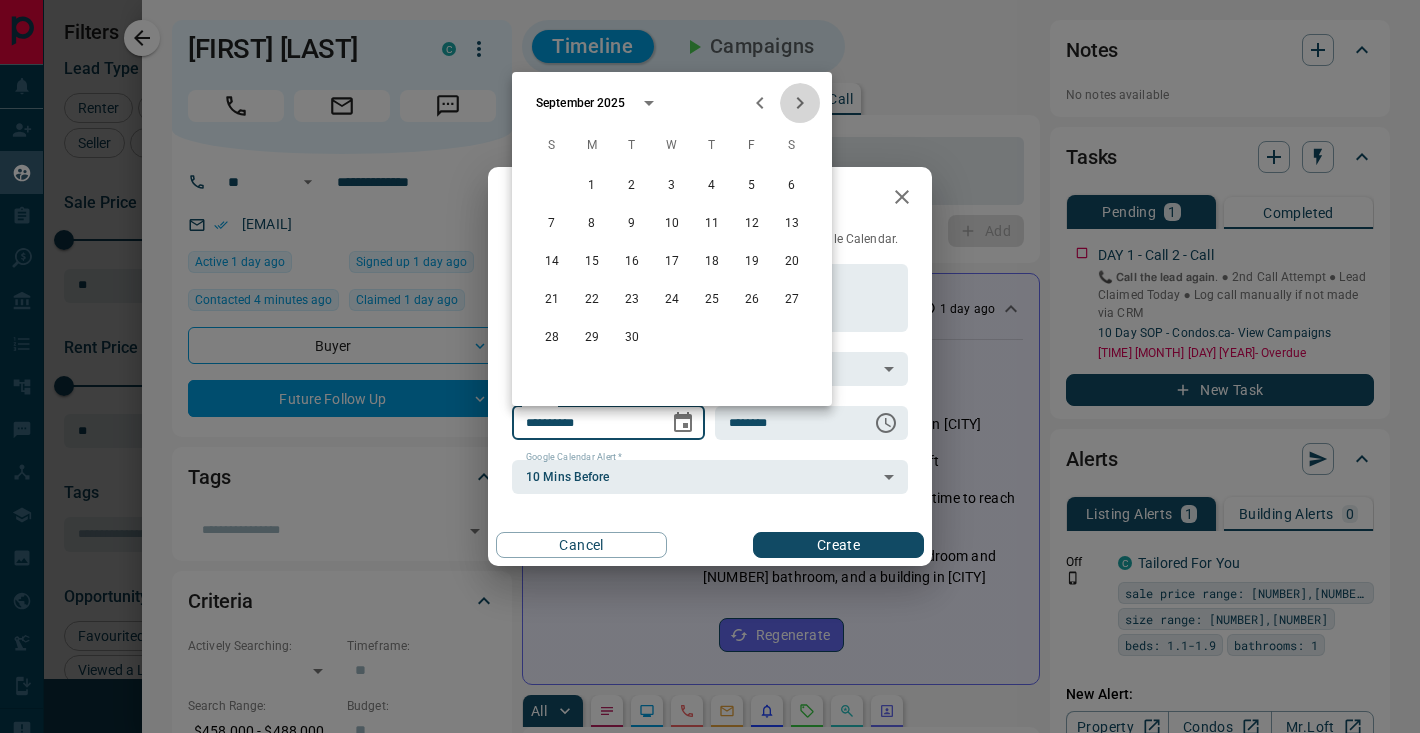 click 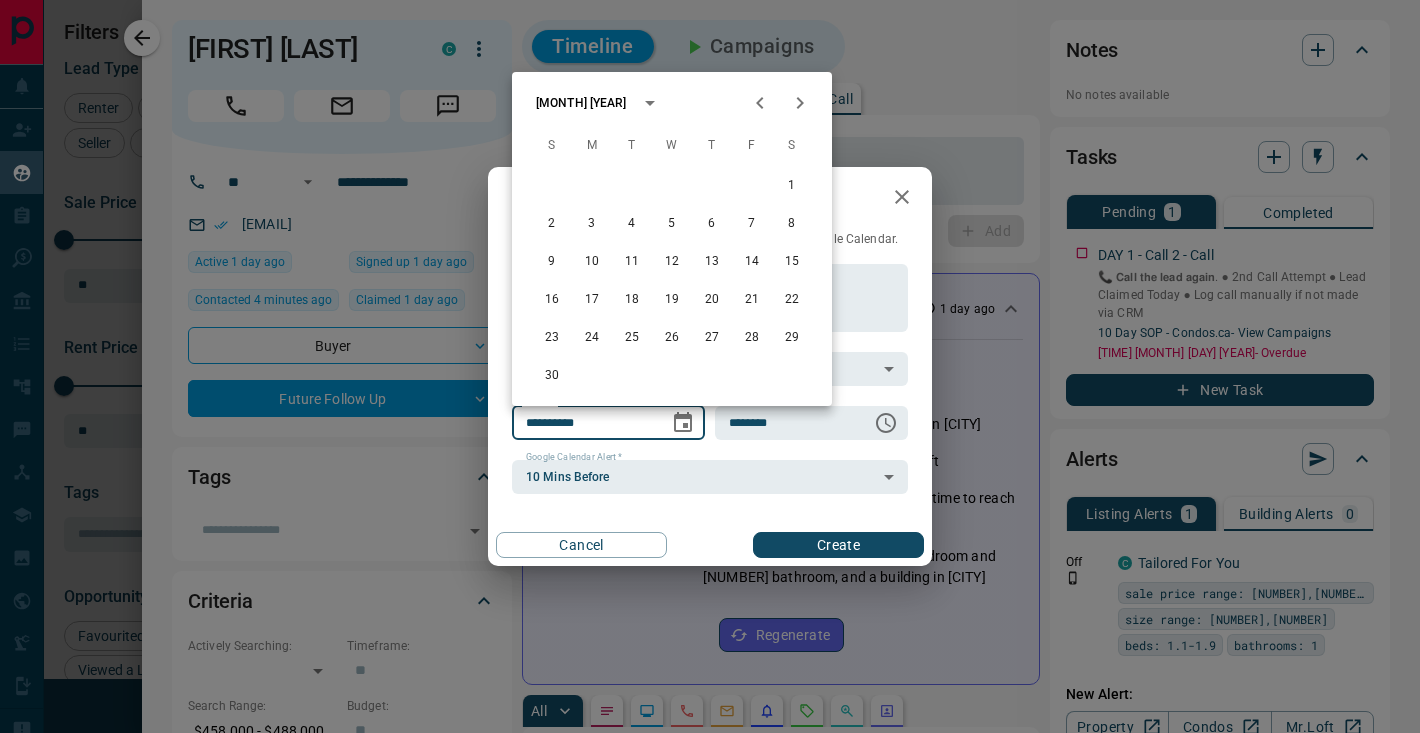 click 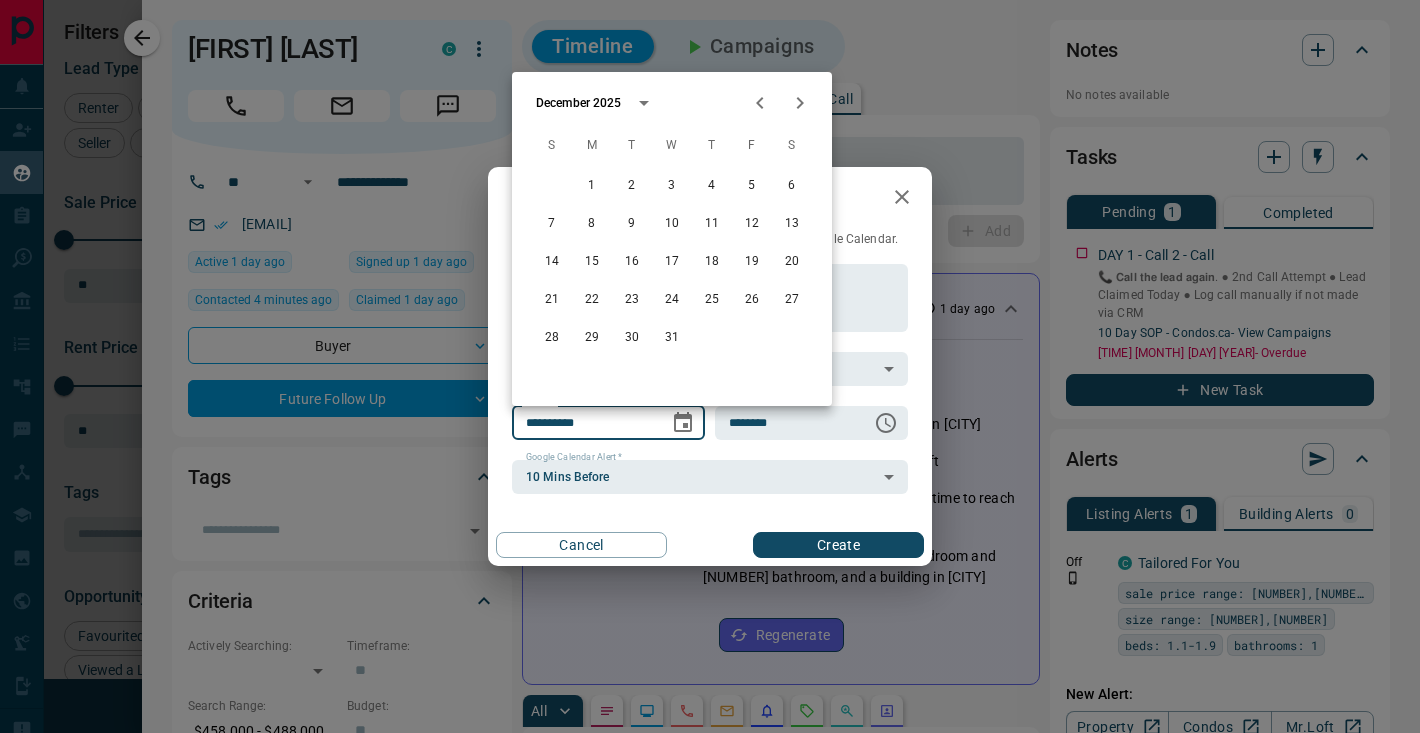 click 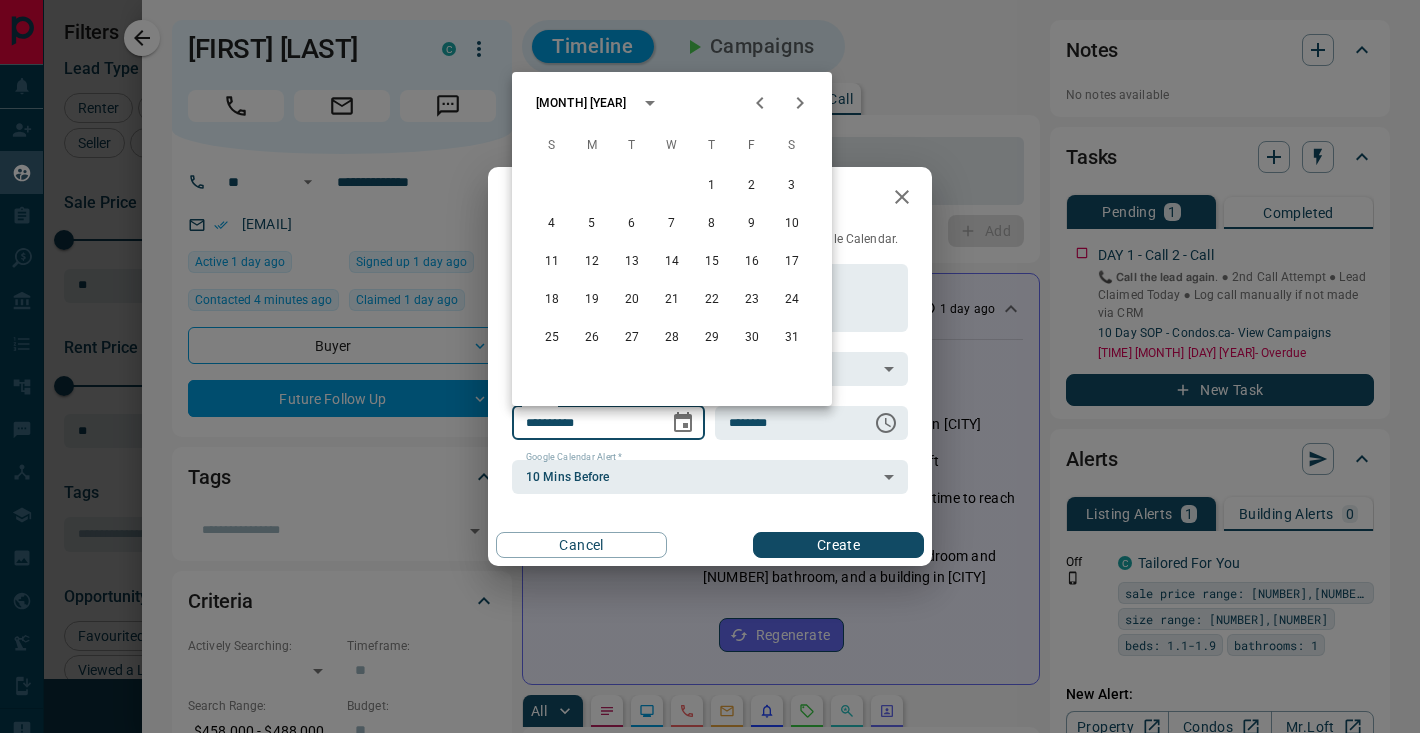 click 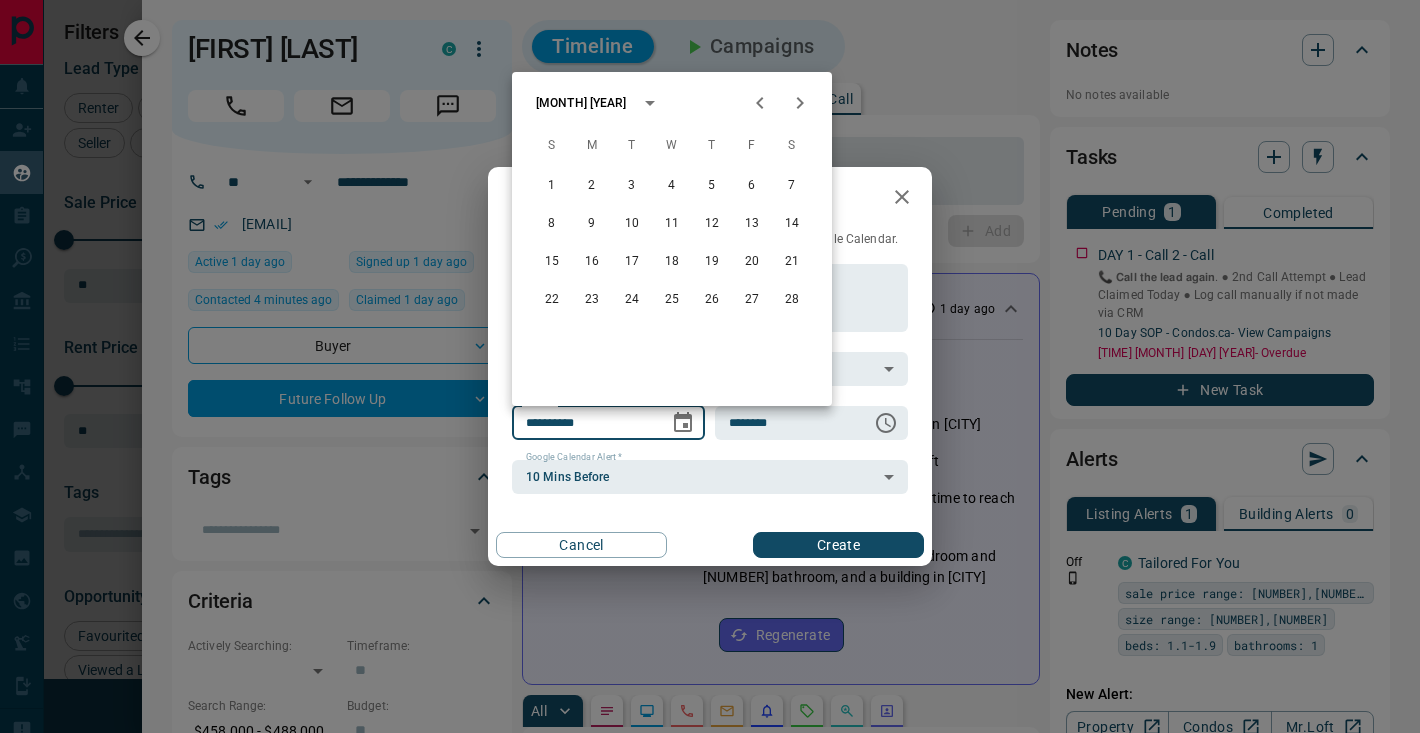 click 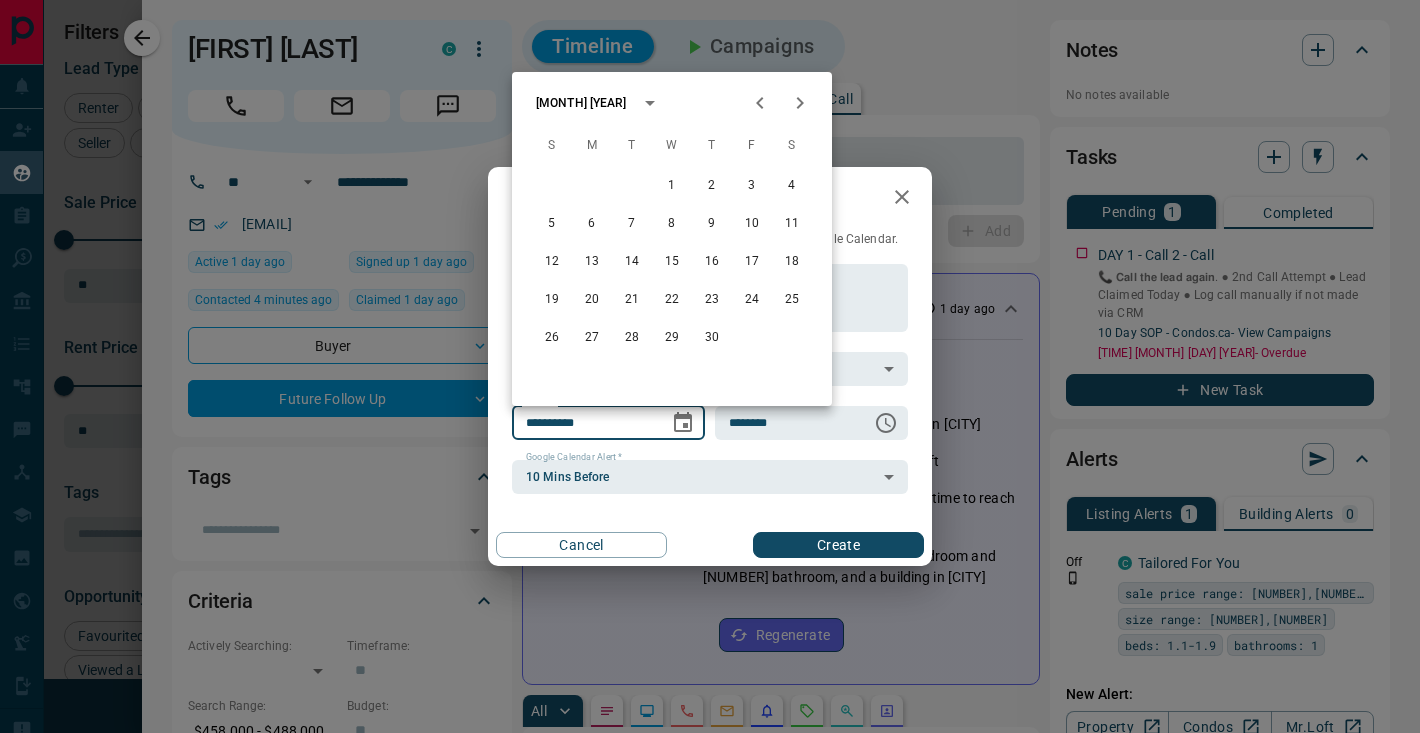 click 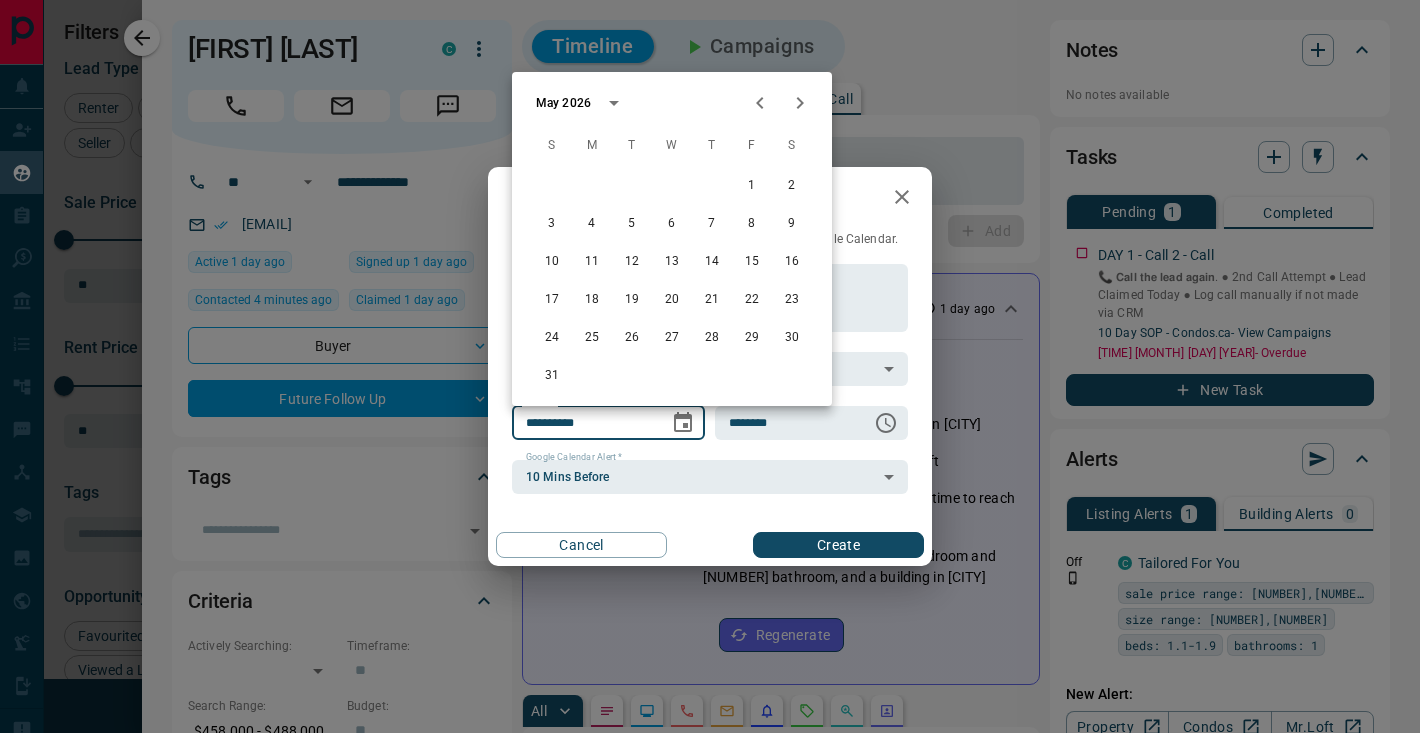 click 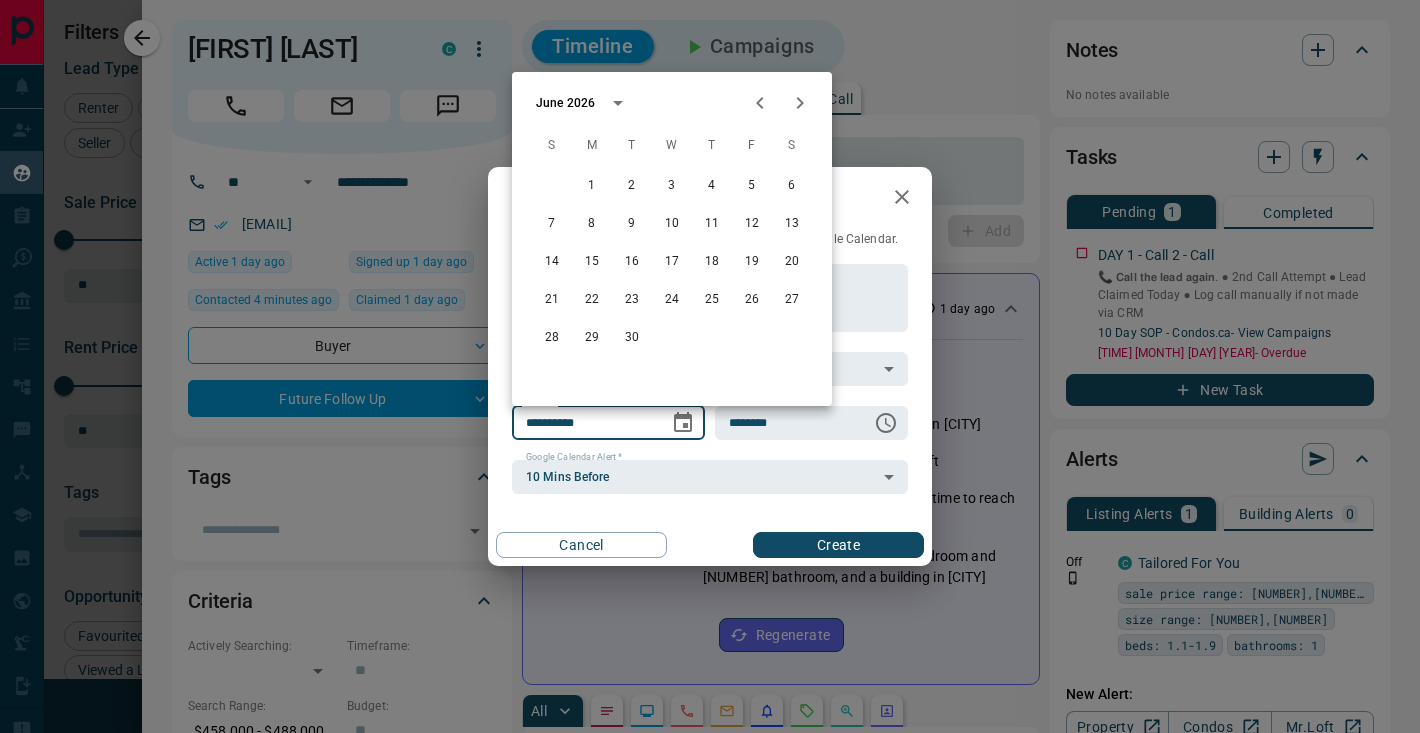 click 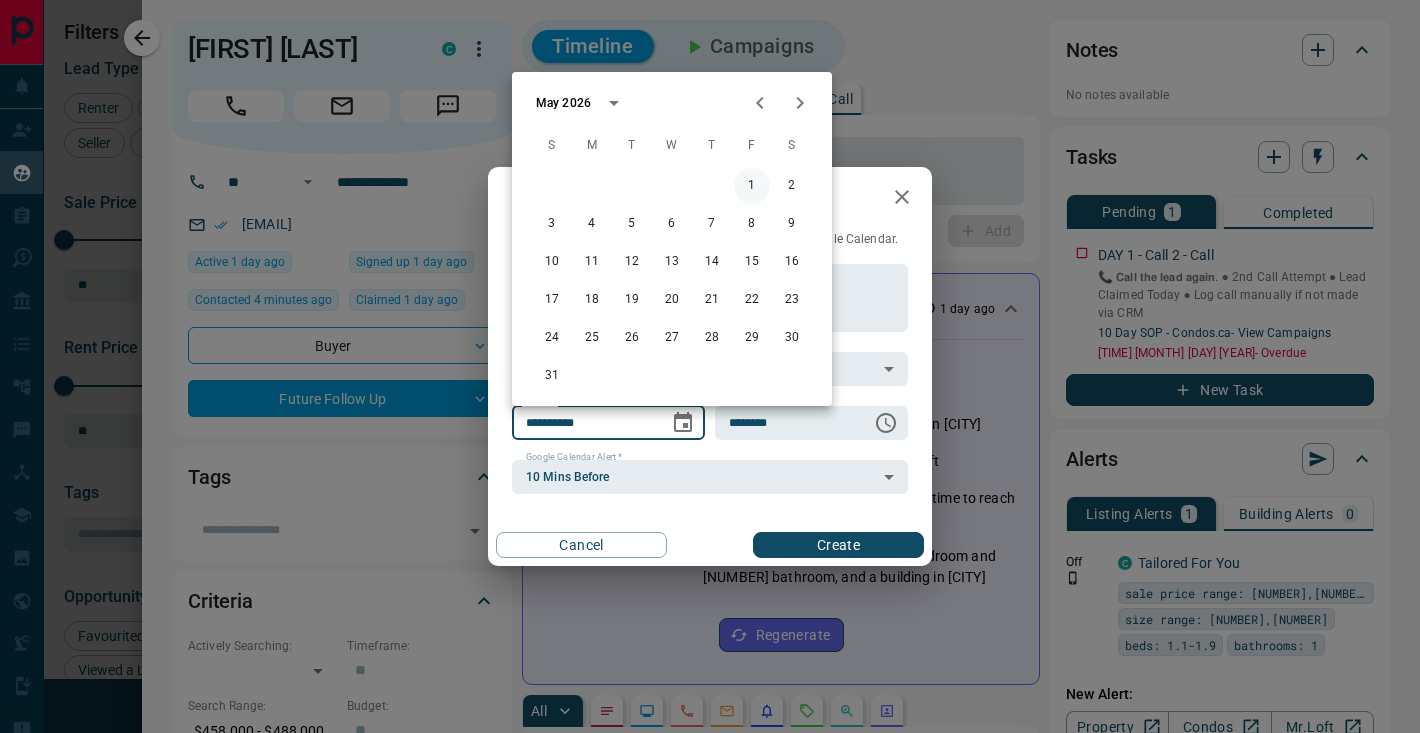click on "1" at bounding box center (752, 186) 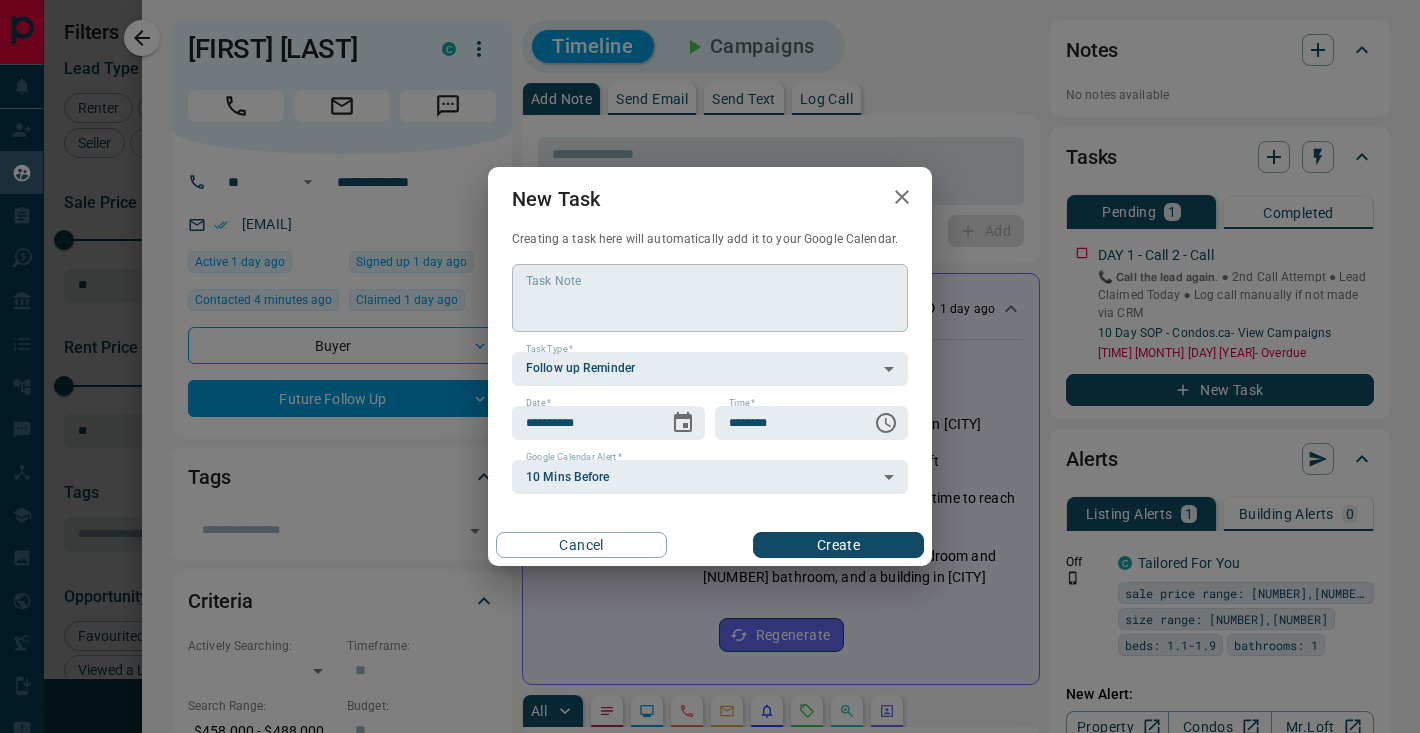 click on "* Task Note" at bounding box center (710, 298) 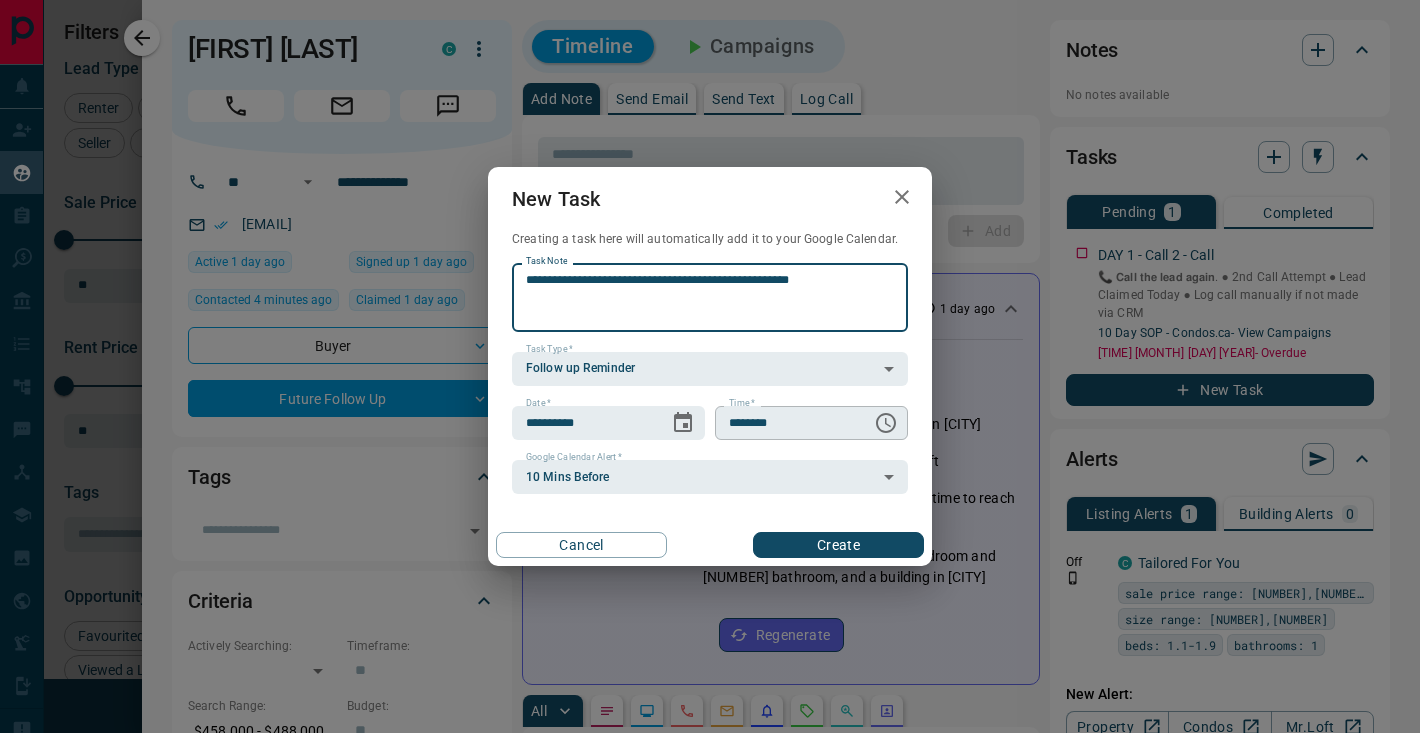 type on "**********" 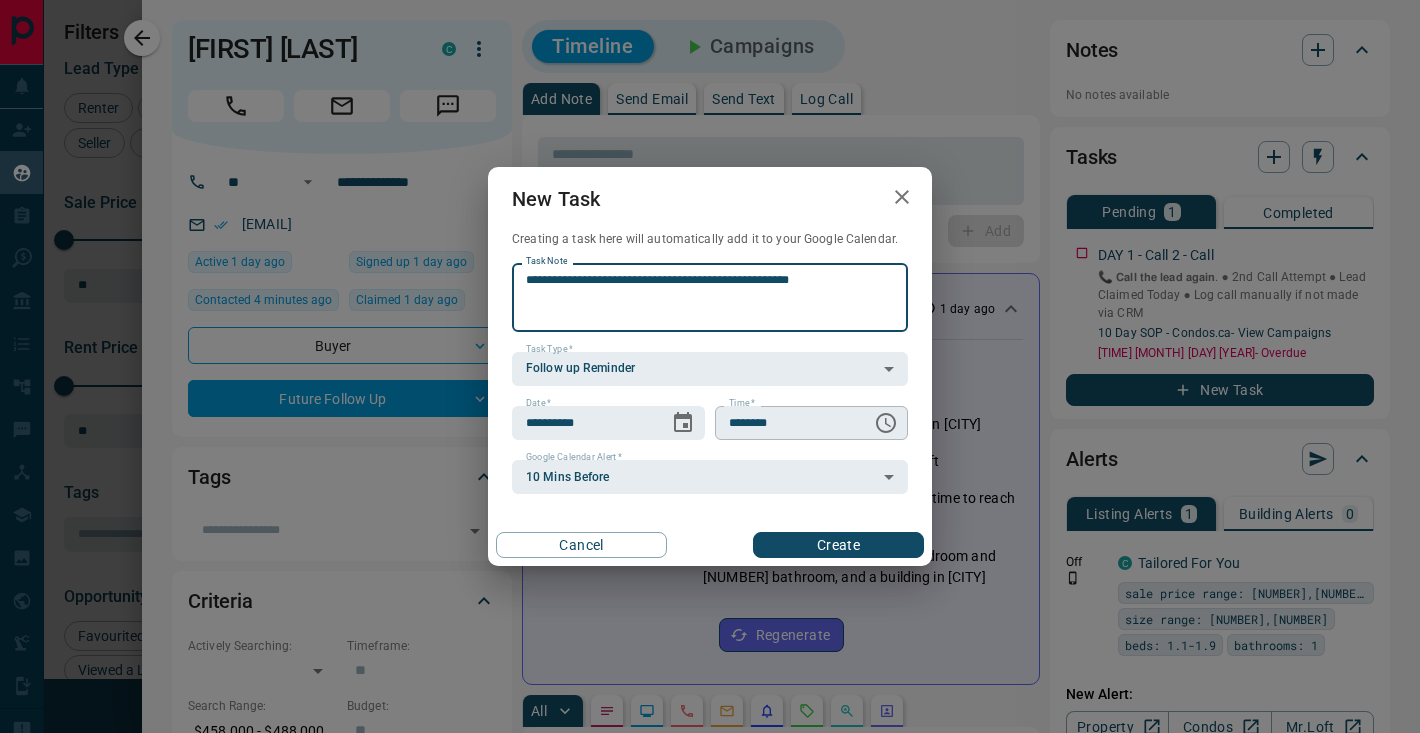 click on "********" at bounding box center (786, 423) 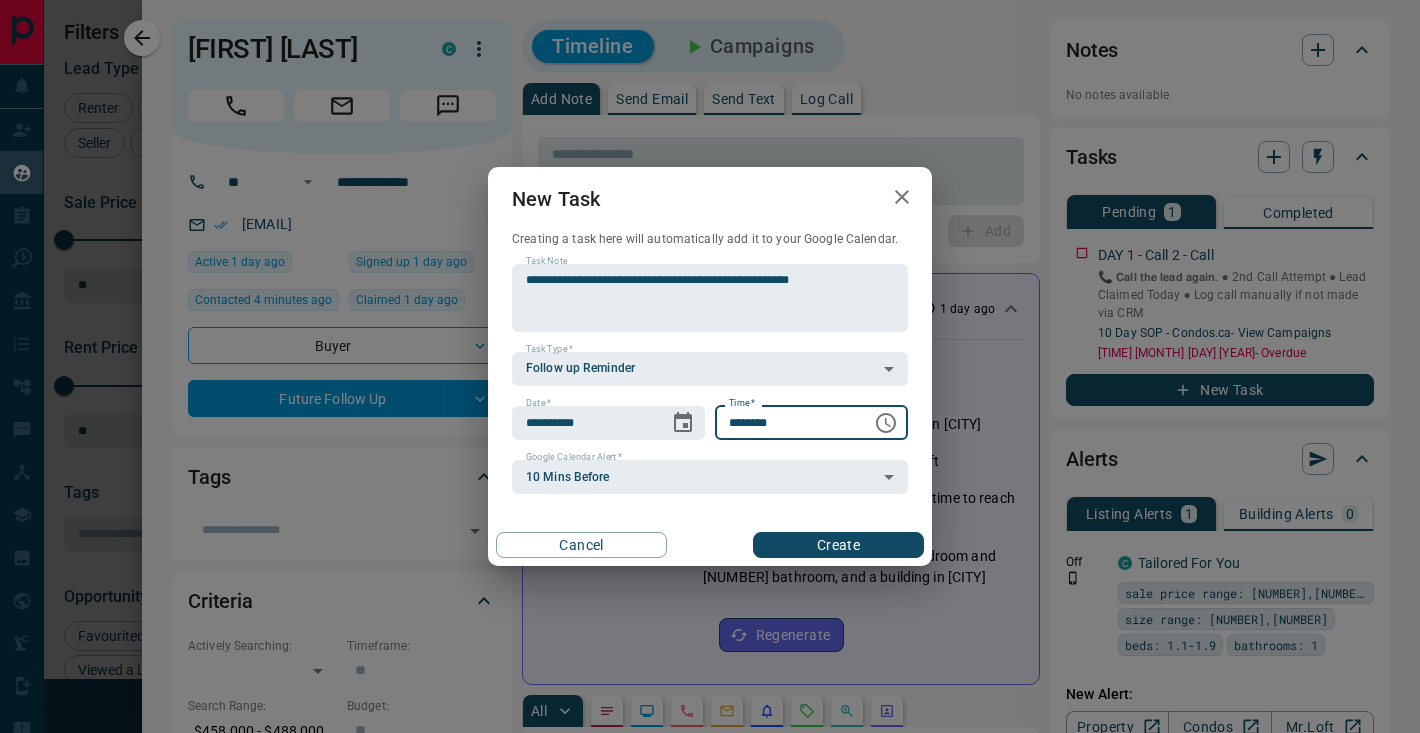 click 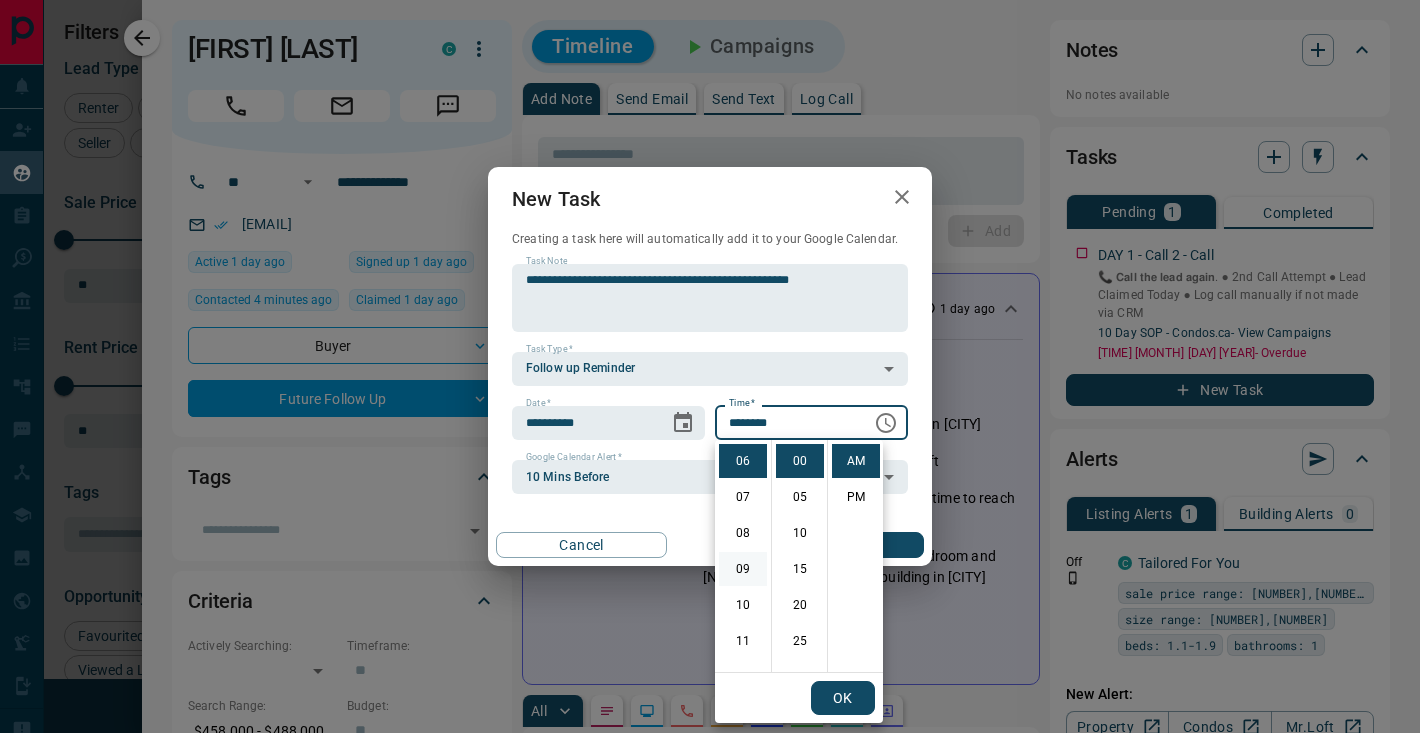 click on "09" at bounding box center (743, 569) 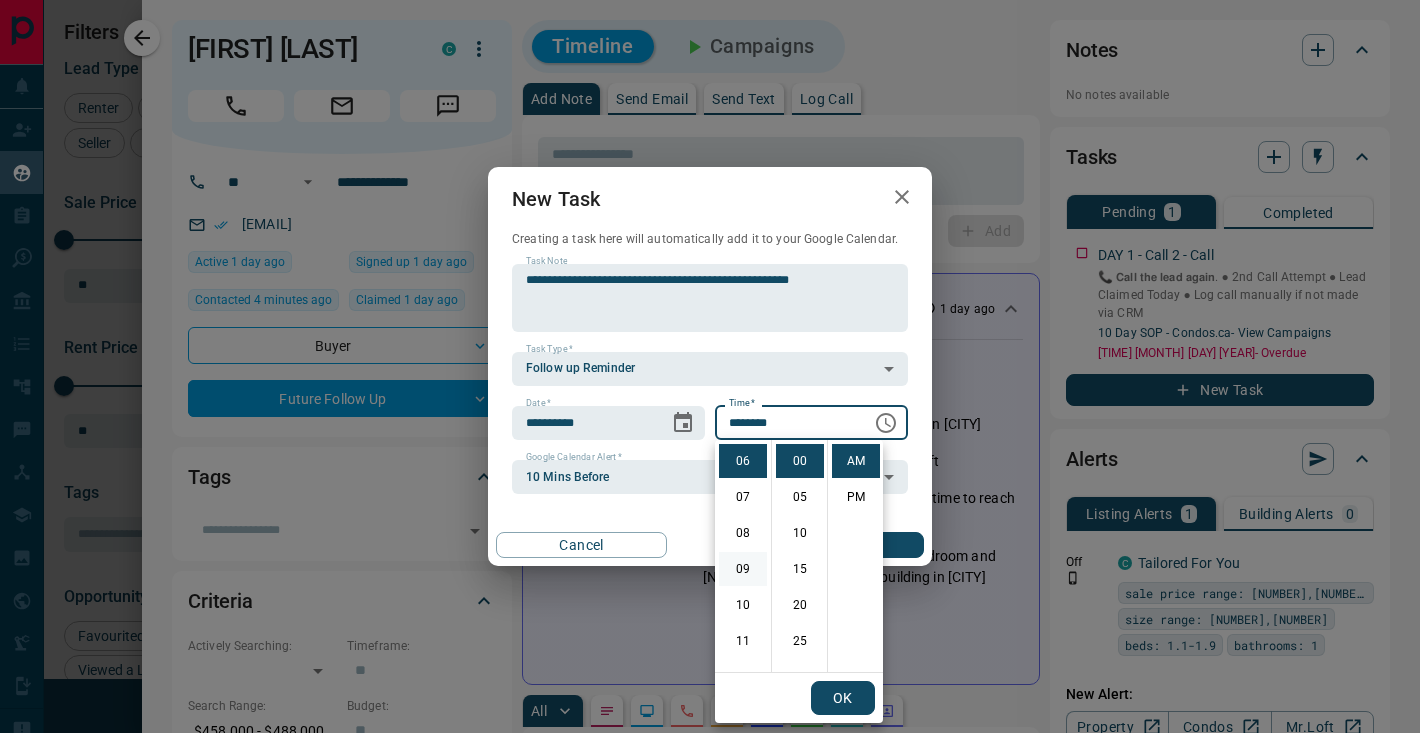 type on "********" 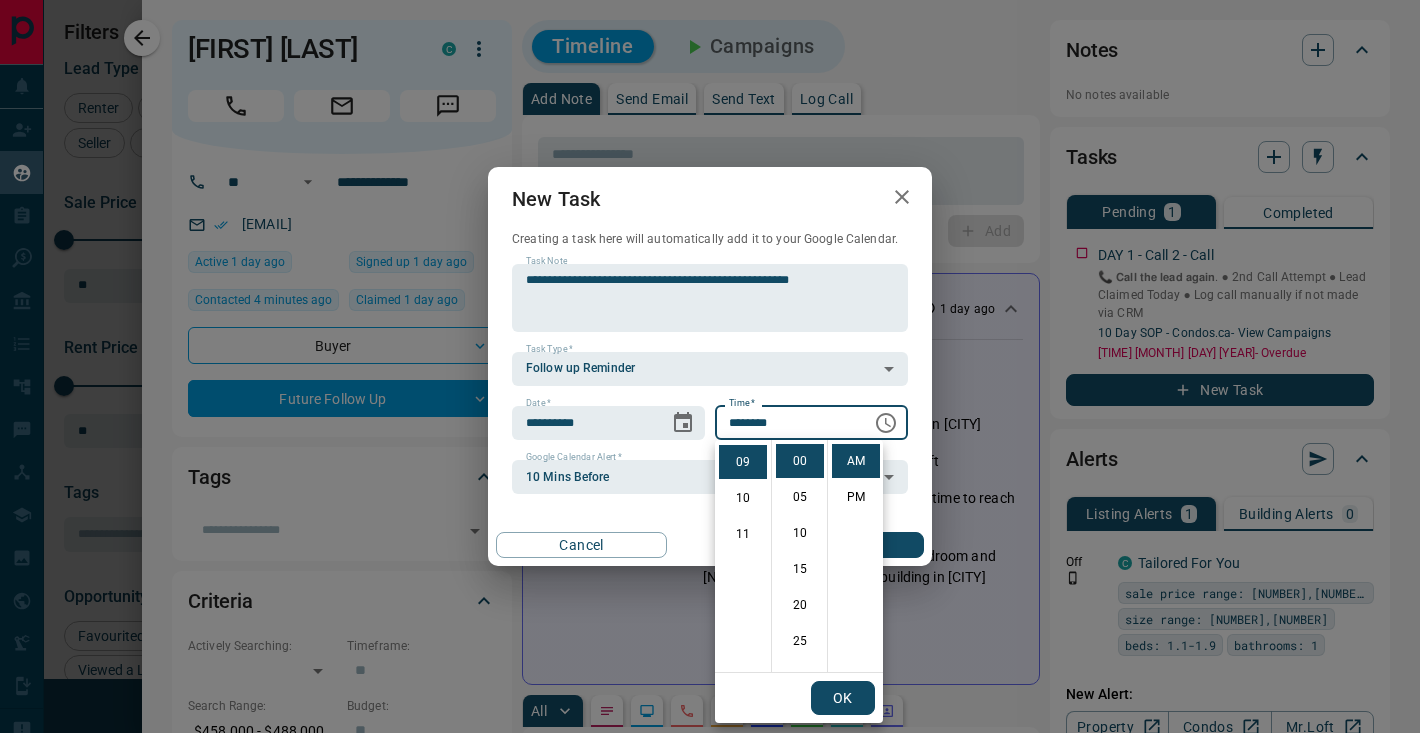scroll, scrollTop: 324, scrollLeft: 0, axis: vertical 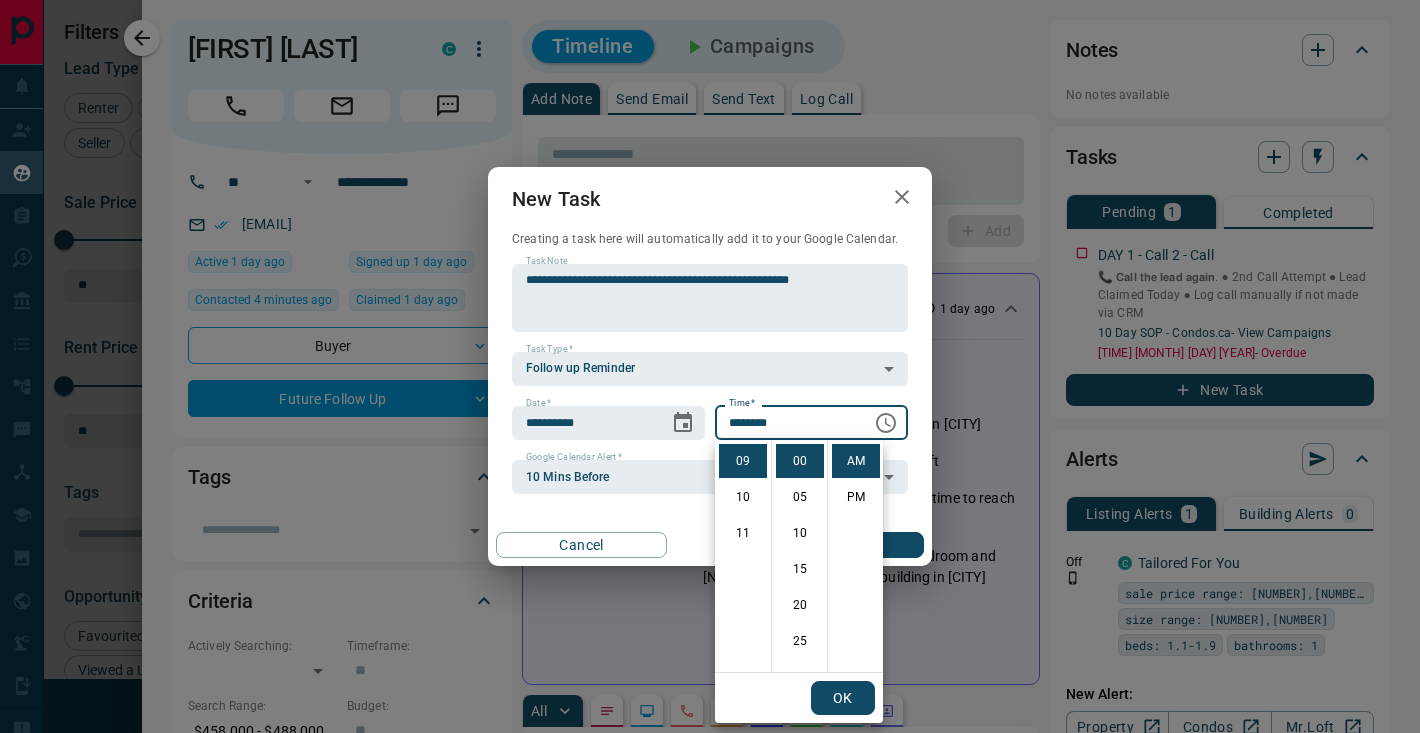 click on "OK" at bounding box center [843, 698] 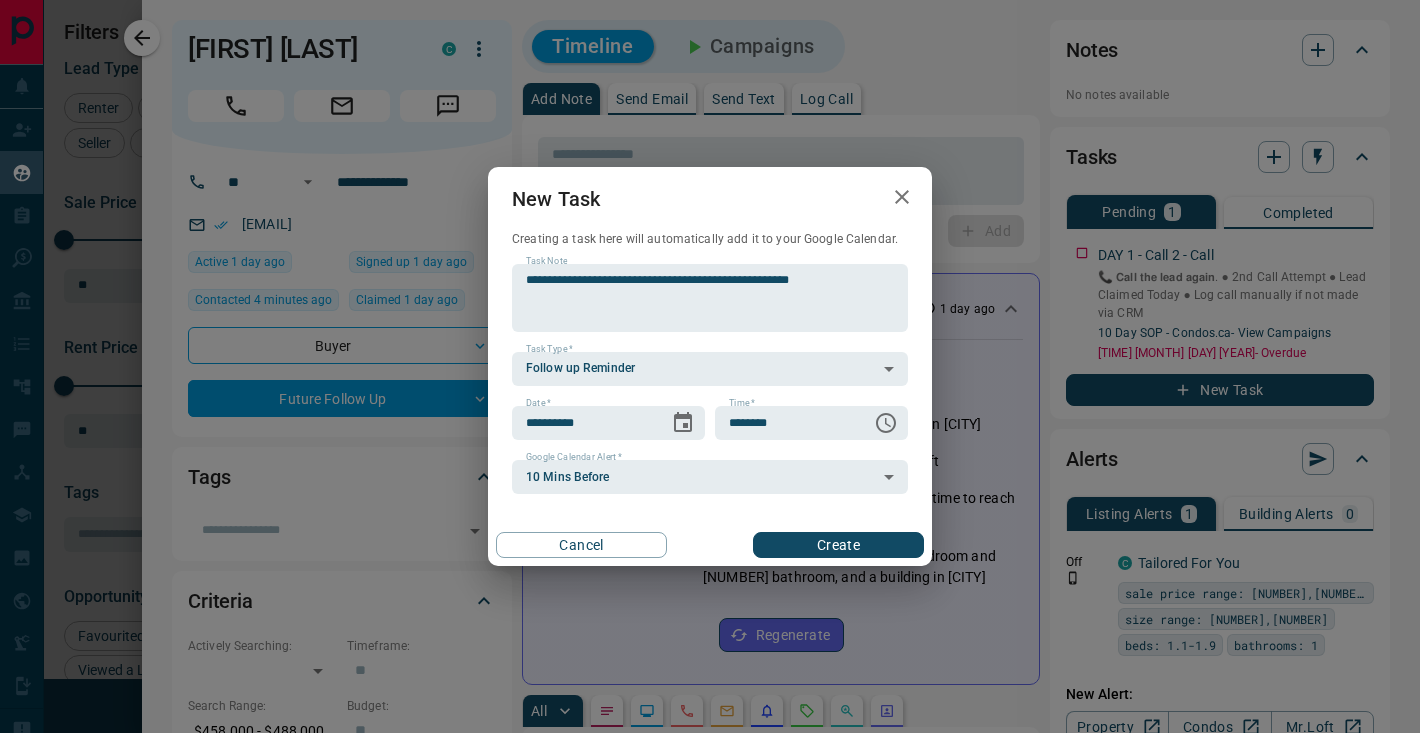 click on "Create" at bounding box center (838, 545) 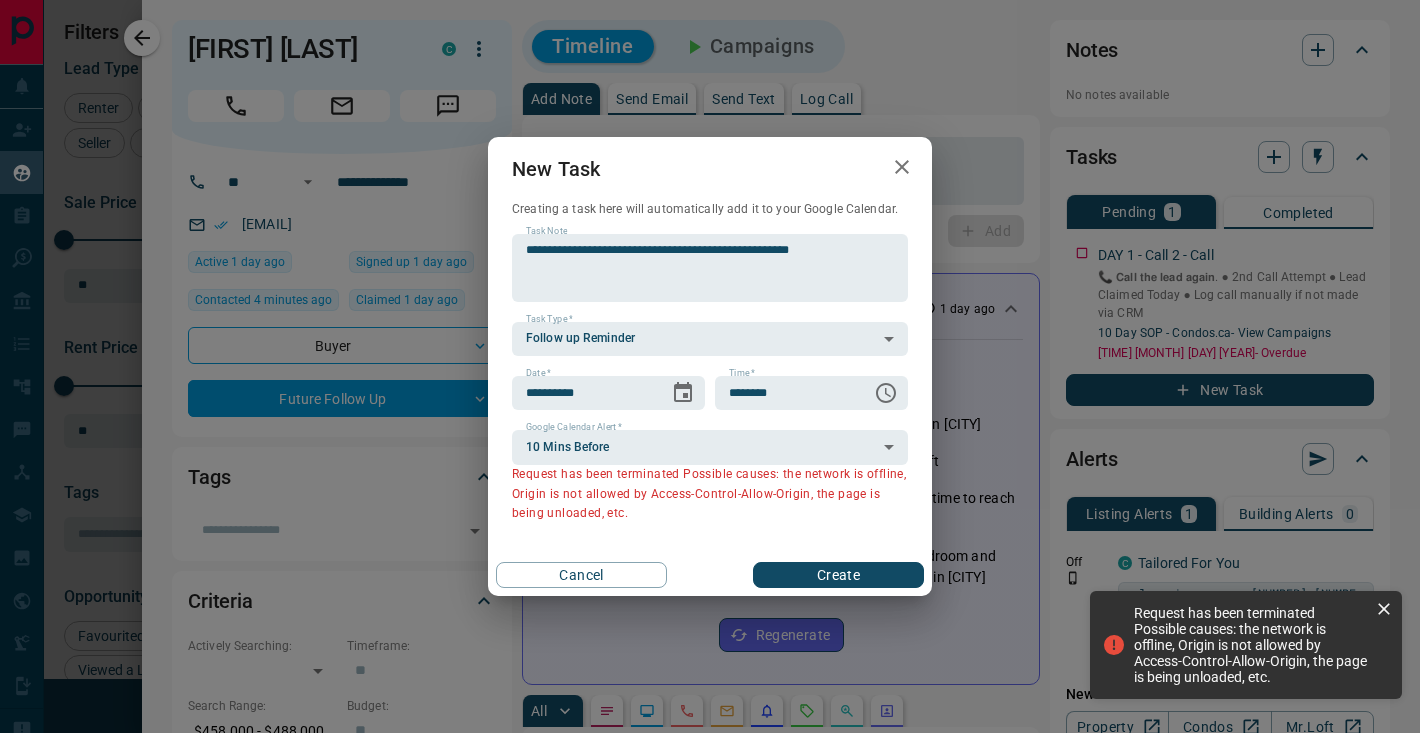 click on "Create" at bounding box center (838, 575) 